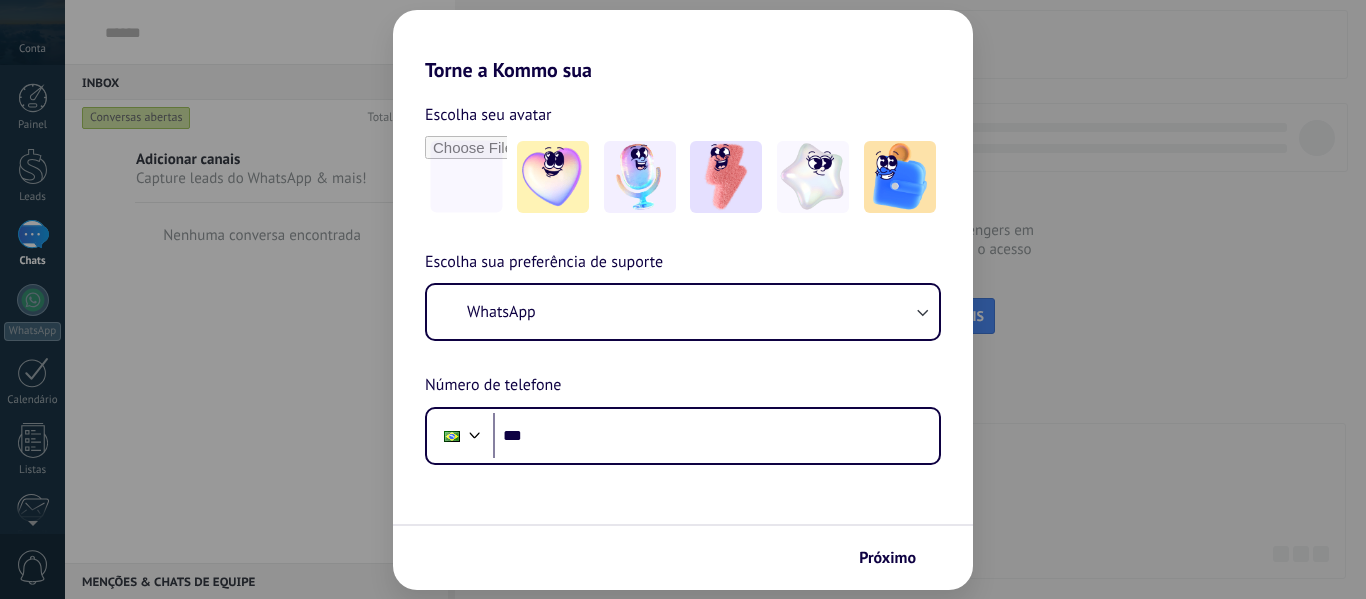 scroll, scrollTop: 0, scrollLeft: 0, axis: both 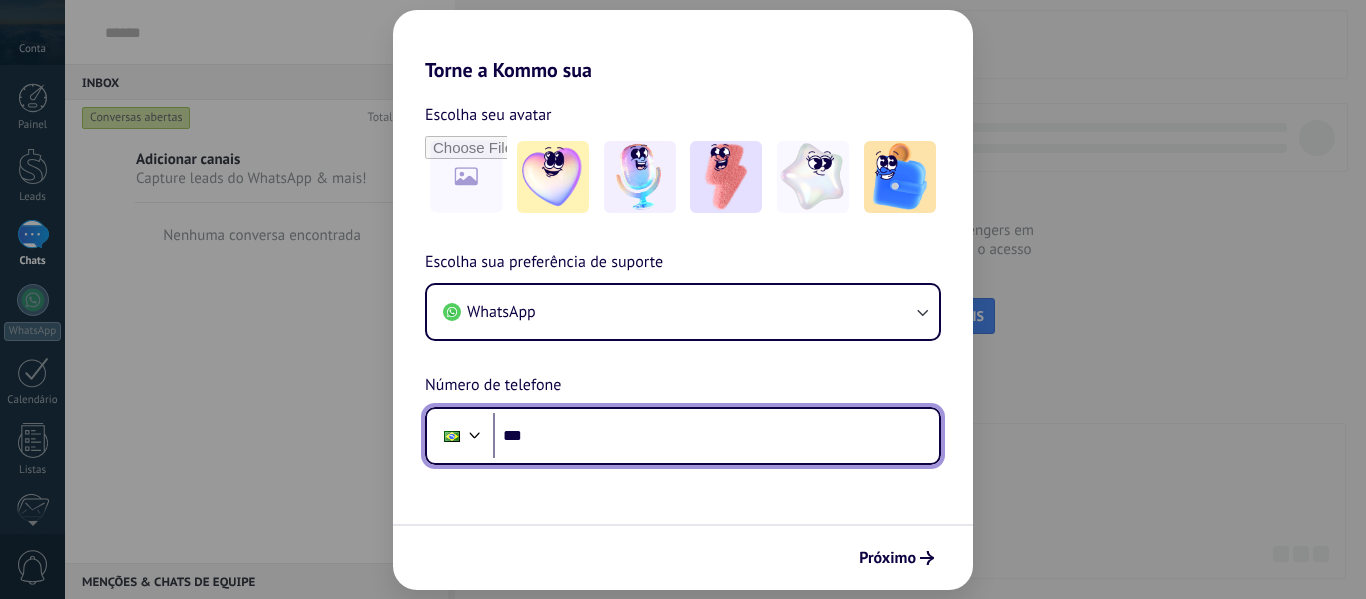 click on "***" at bounding box center (716, 436) 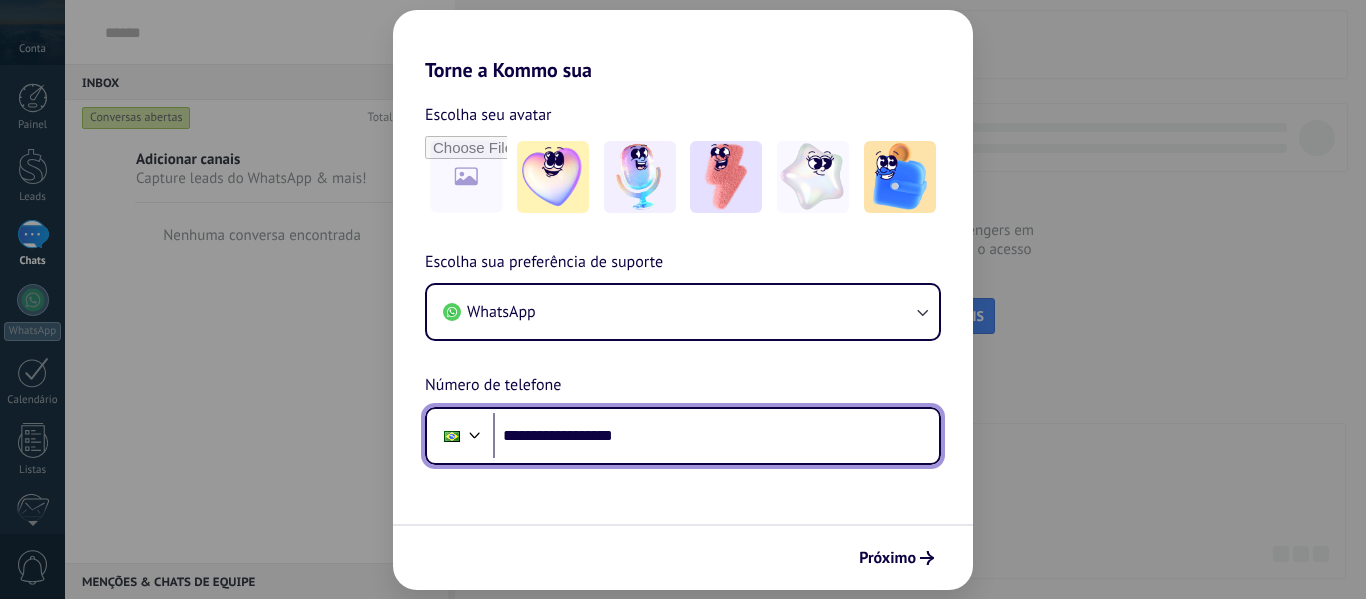 type on "**********" 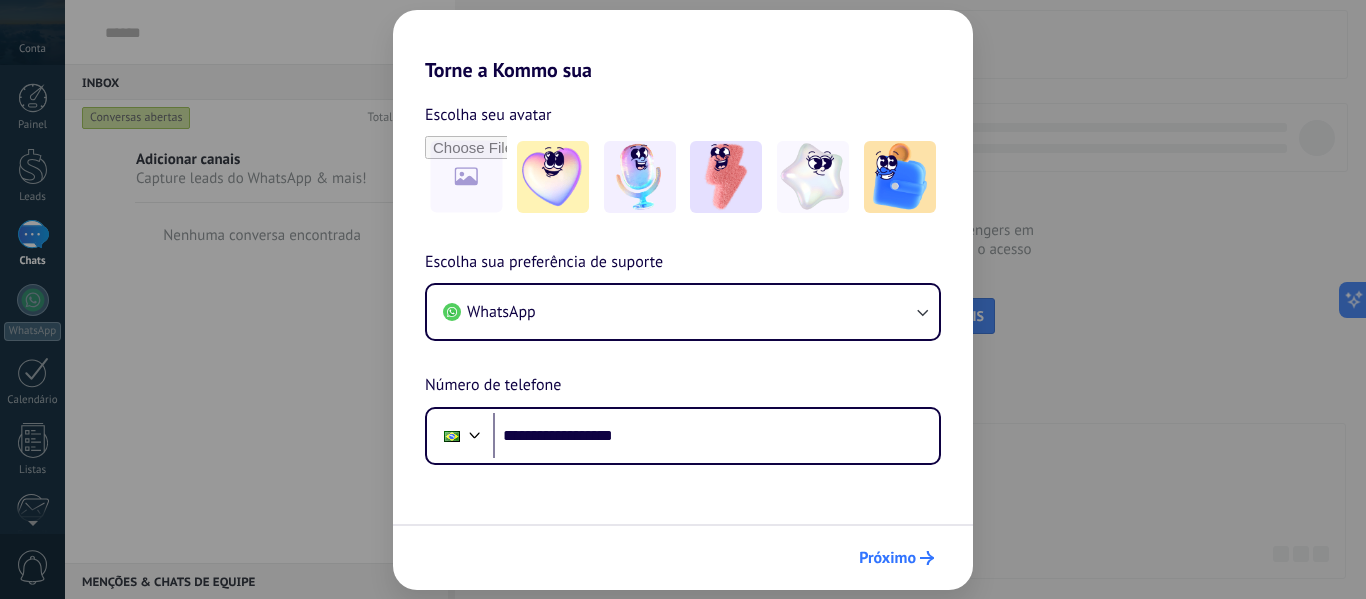 click on "Próximo" at bounding box center (887, 558) 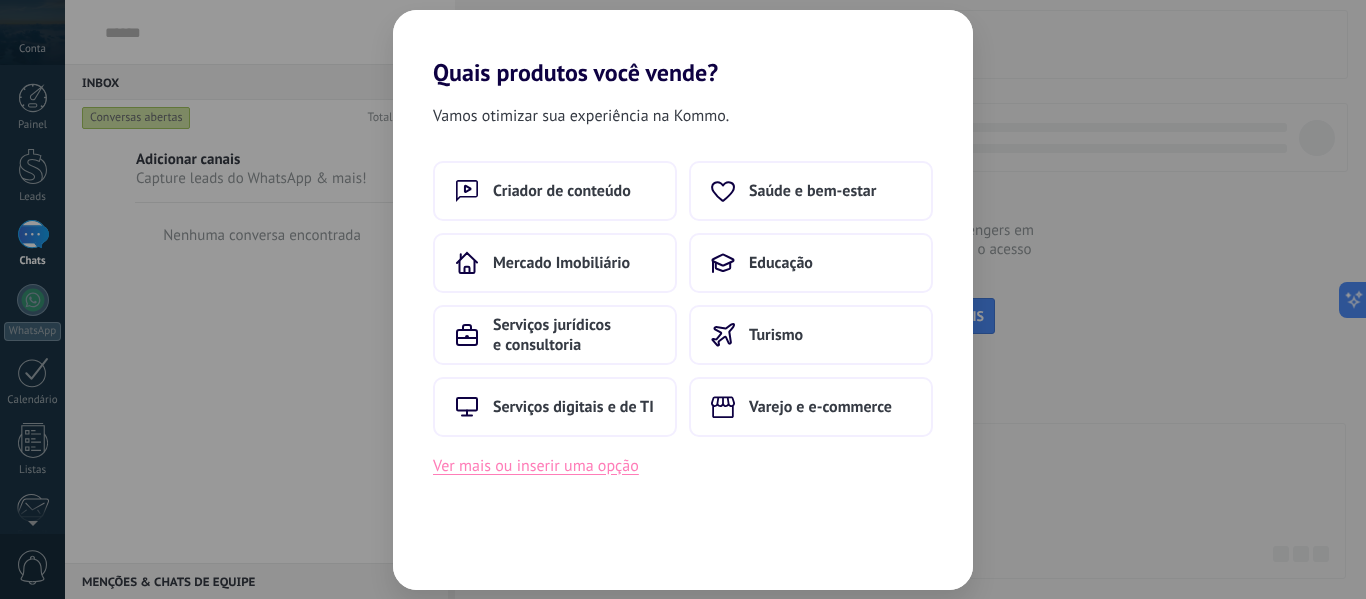 click on "Ver mais ou inserir uma opção" at bounding box center (536, 466) 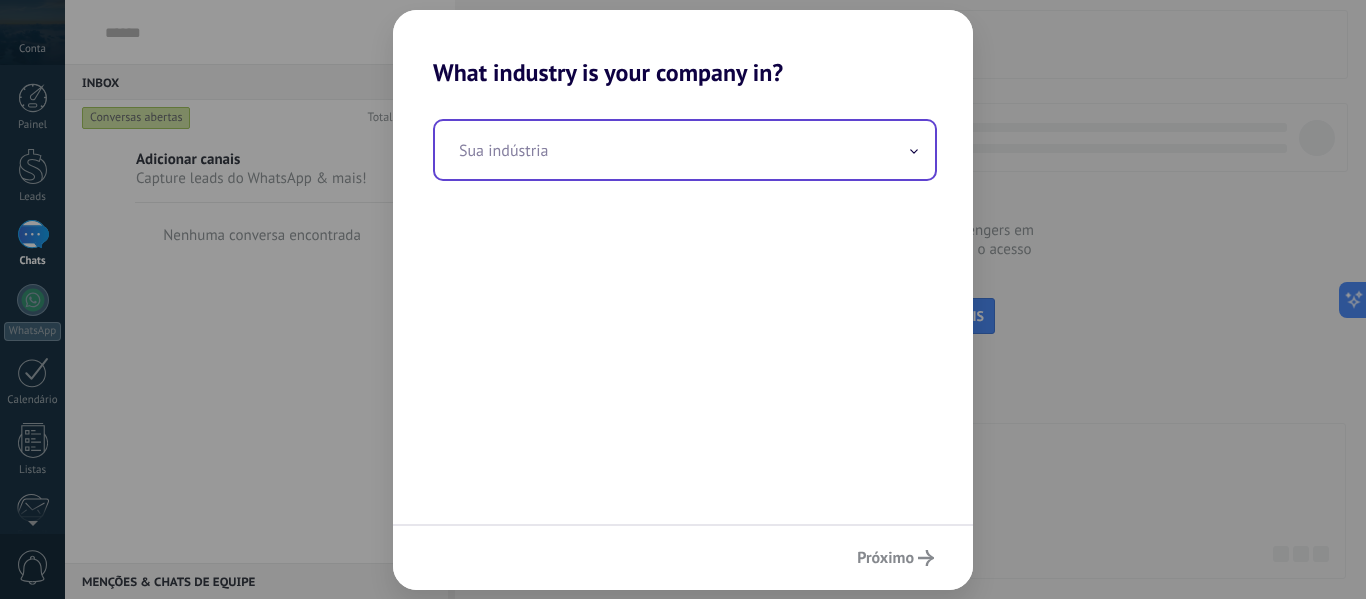 click at bounding box center (685, 150) 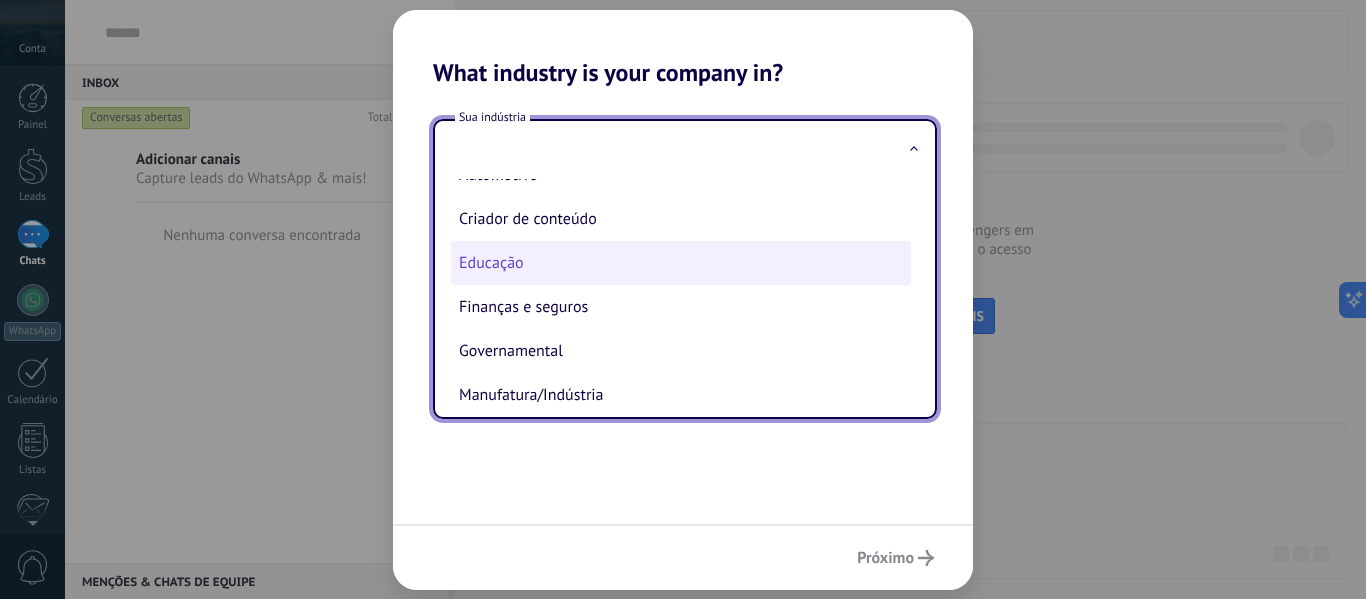 scroll, scrollTop: 0, scrollLeft: 0, axis: both 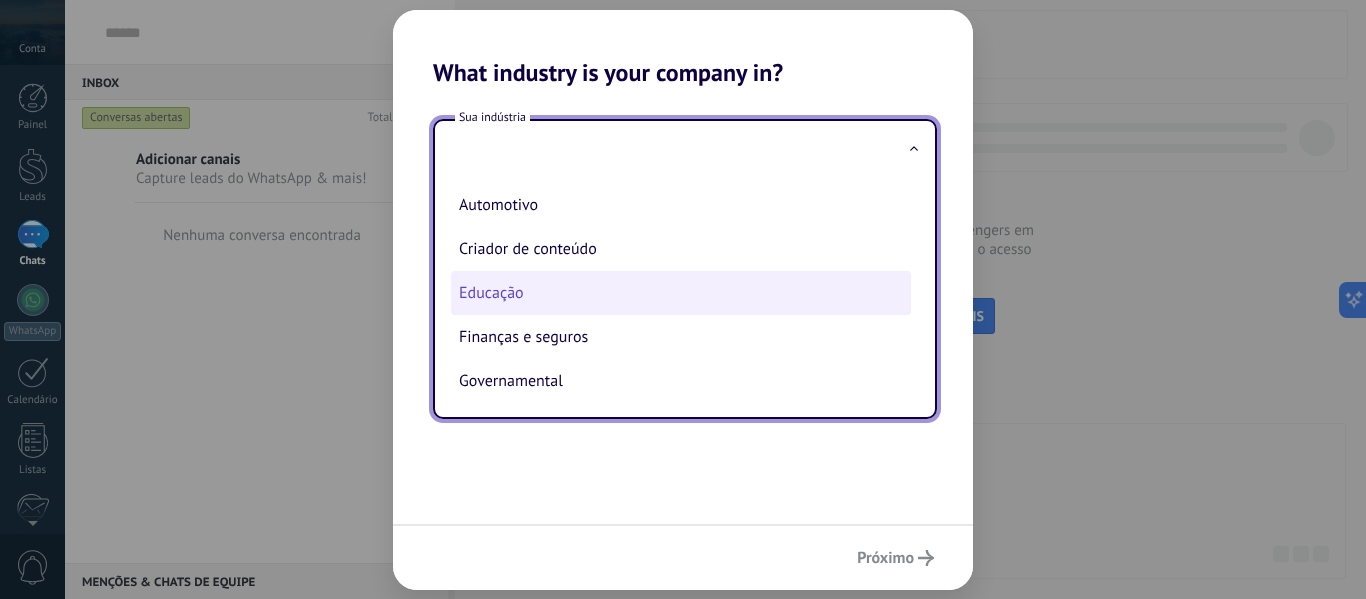 click on "Educação" at bounding box center (681, 293) 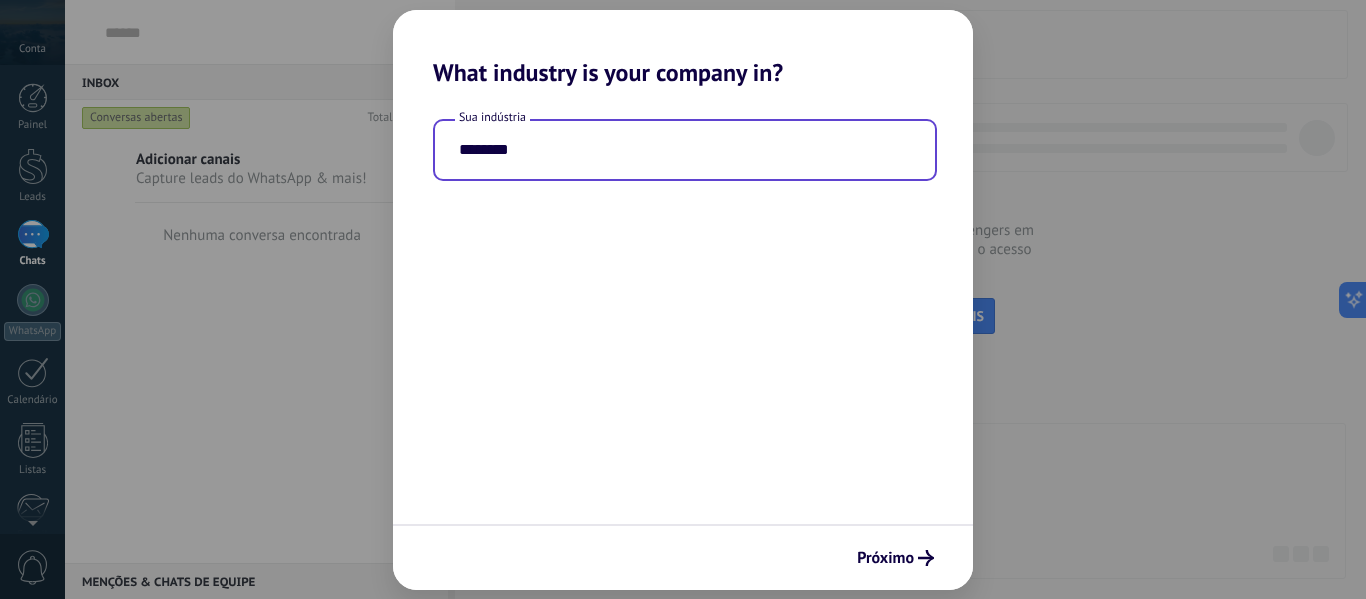 click on "********" at bounding box center [685, 150] 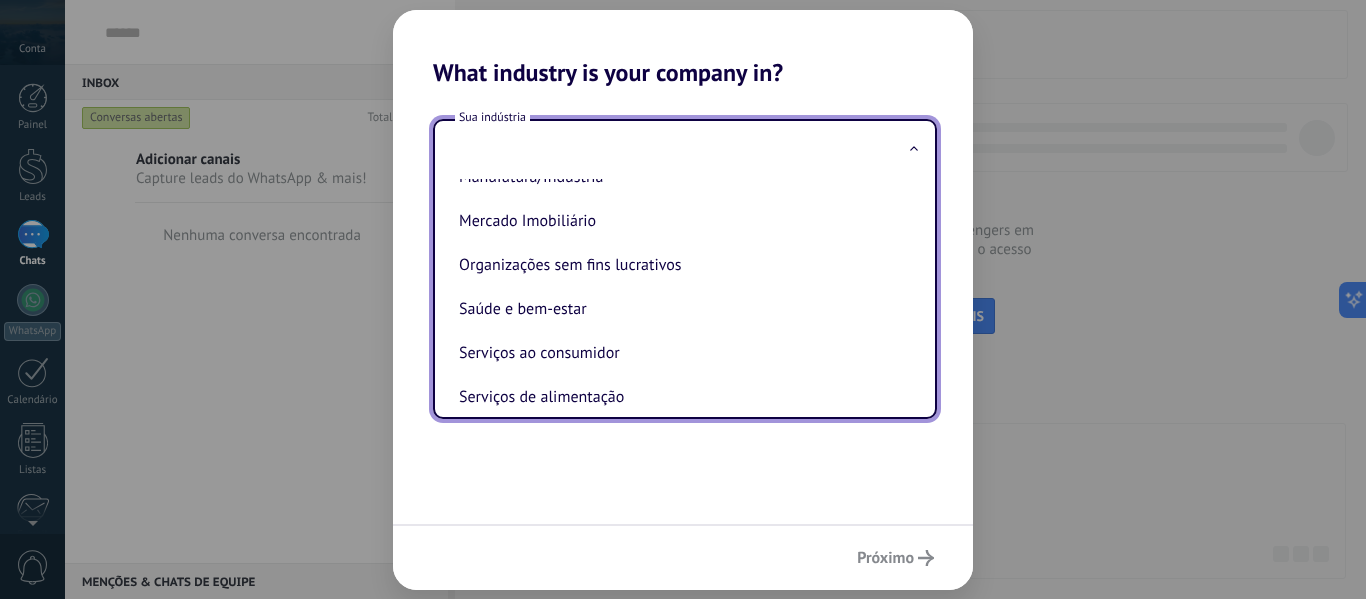 scroll, scrollTop: 530, scrollLeft: 0, axis: vertical 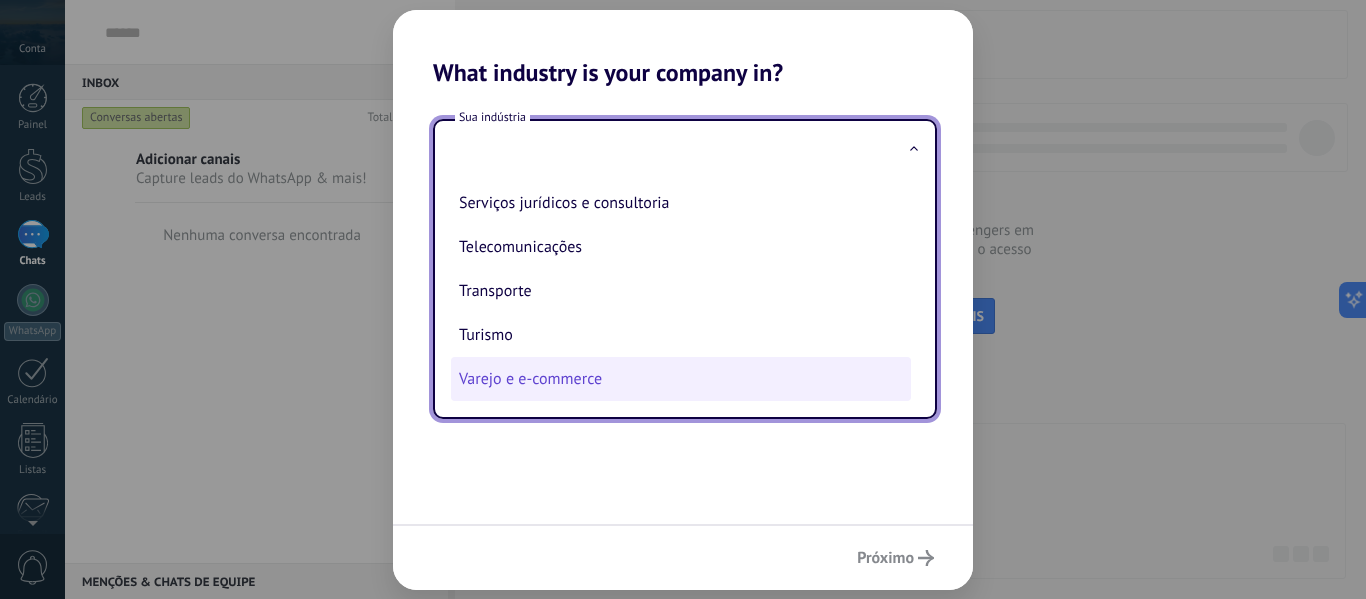 click on "Varejo e e-commerce" at bounding box center [681, 379] 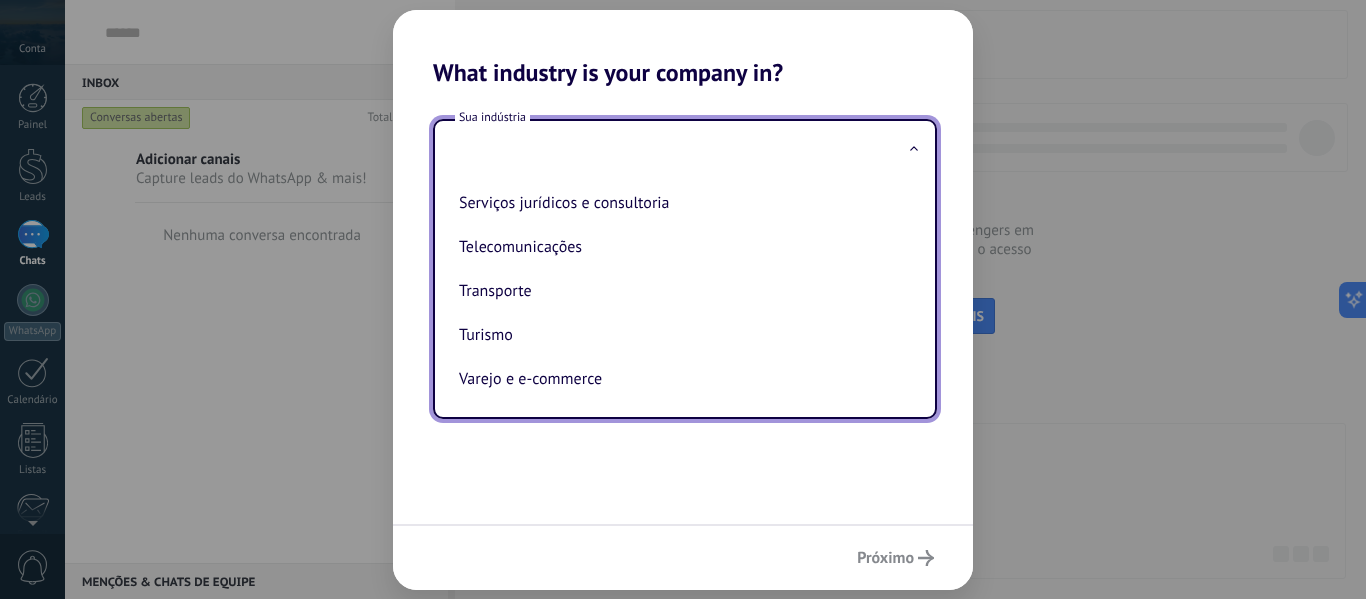 type on "**********" 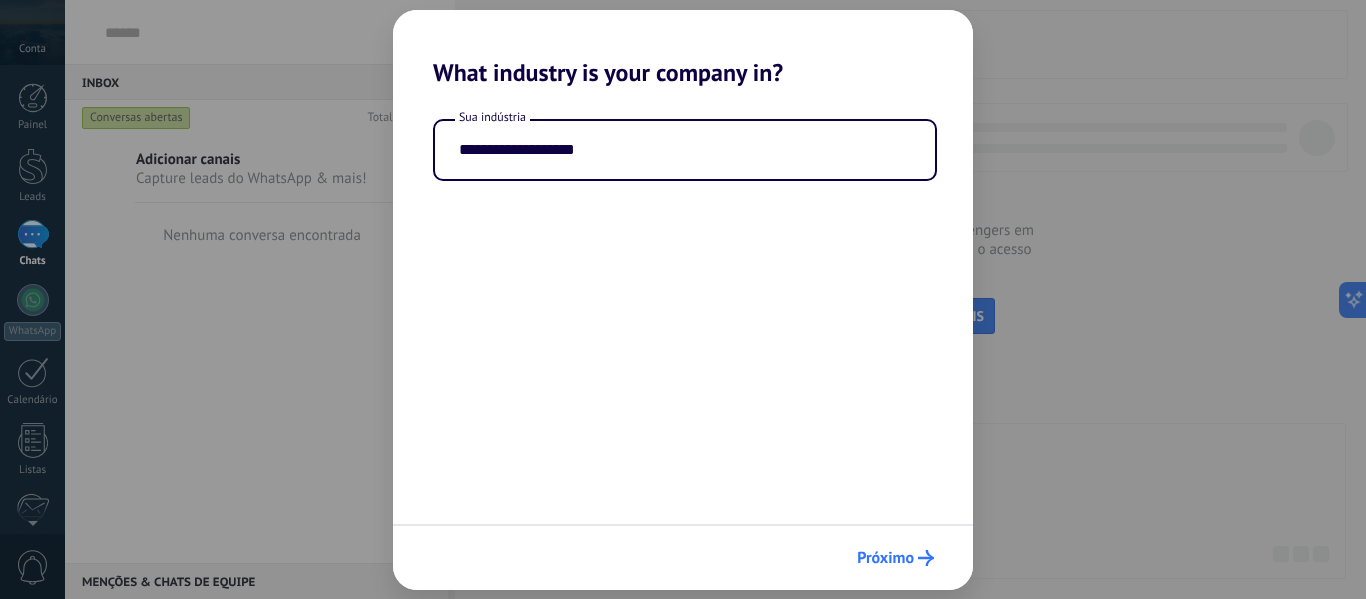 click on "Próximo" at bounding box center (885, 558) 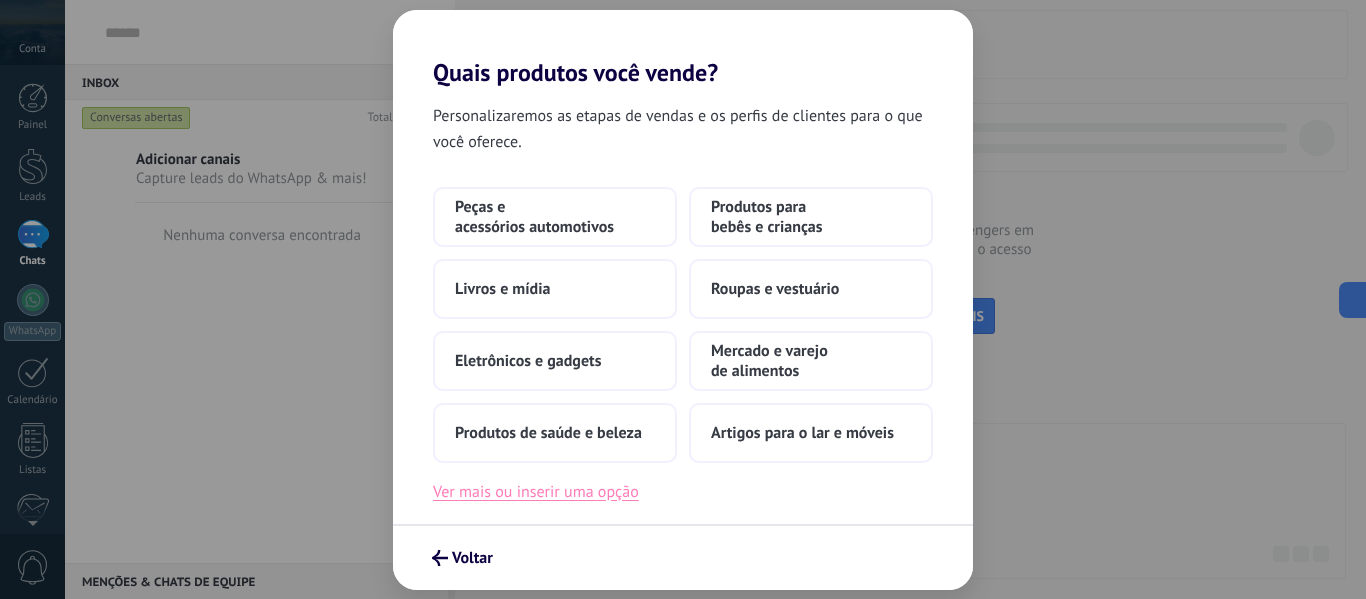 click on "Ver mais ou inserir uma opção" at bounding box center [536, 492] 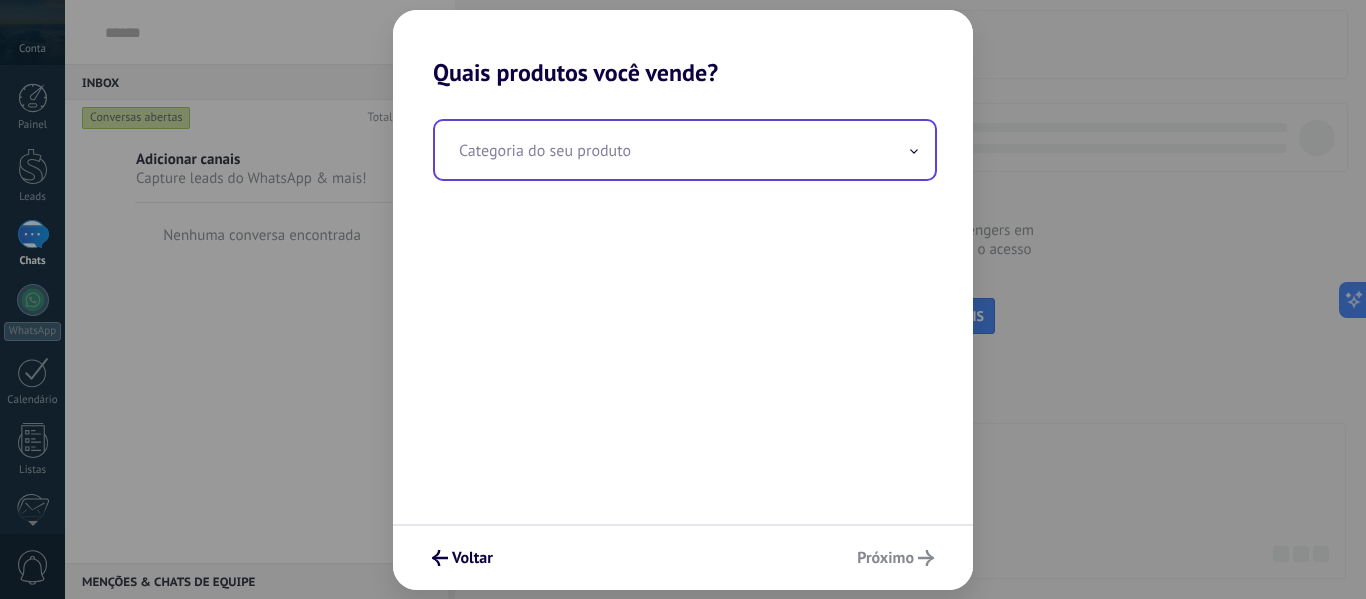 click at bounding box center [685, 150] 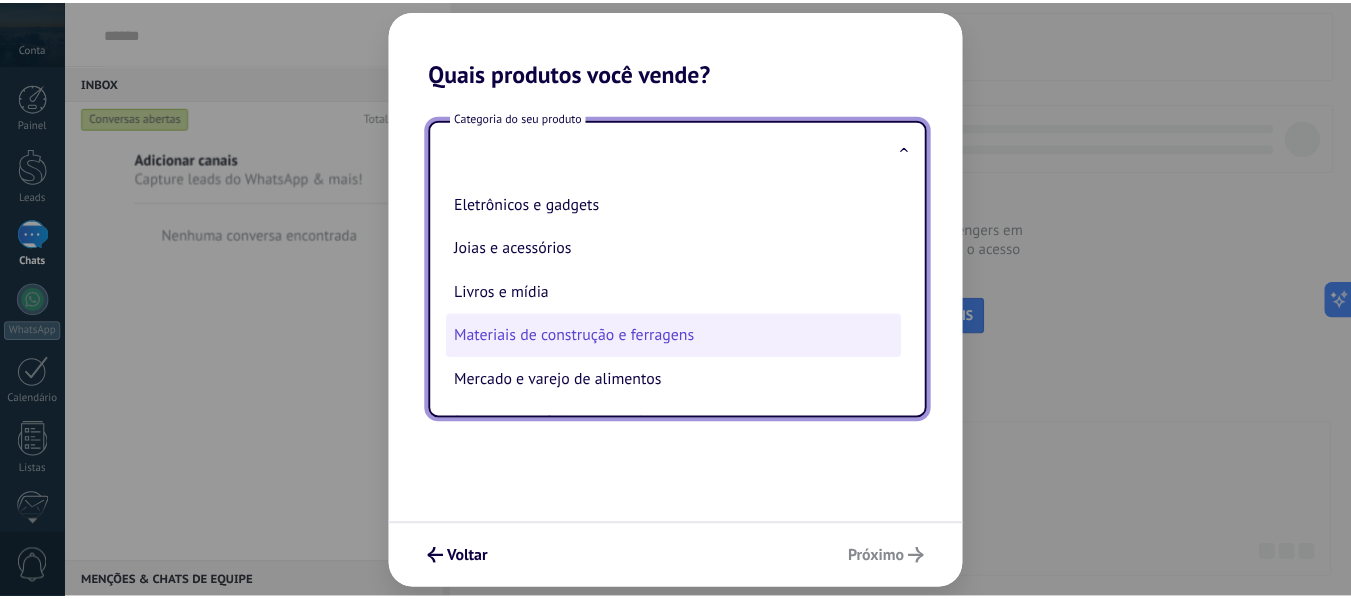 scroll, scrollTop: 142, scrollLeft: 0, axis: vertical 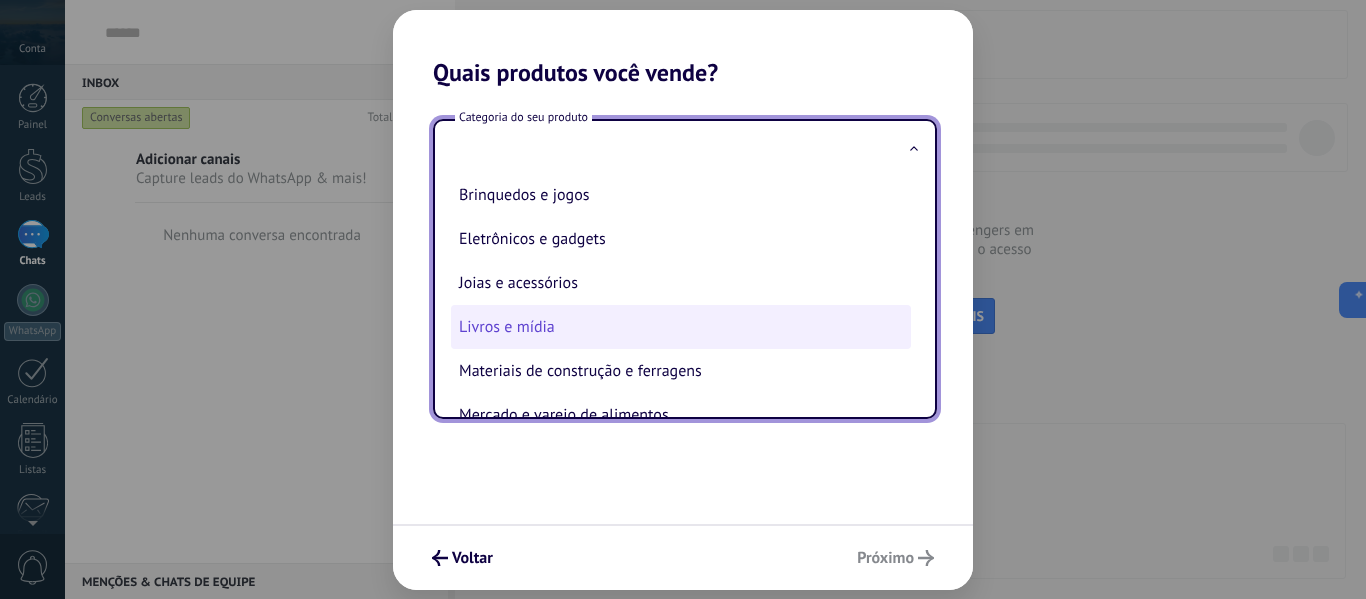 click on "Livros e mídia" at bounding box center [681, 327] 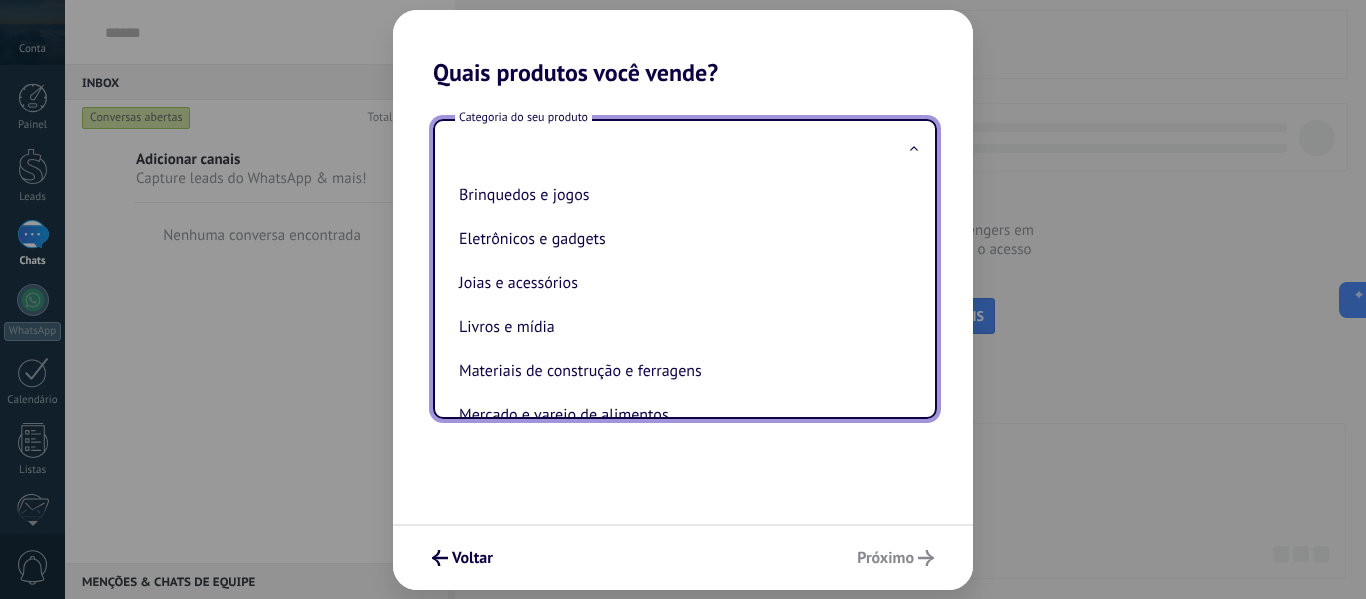 type on "**********" 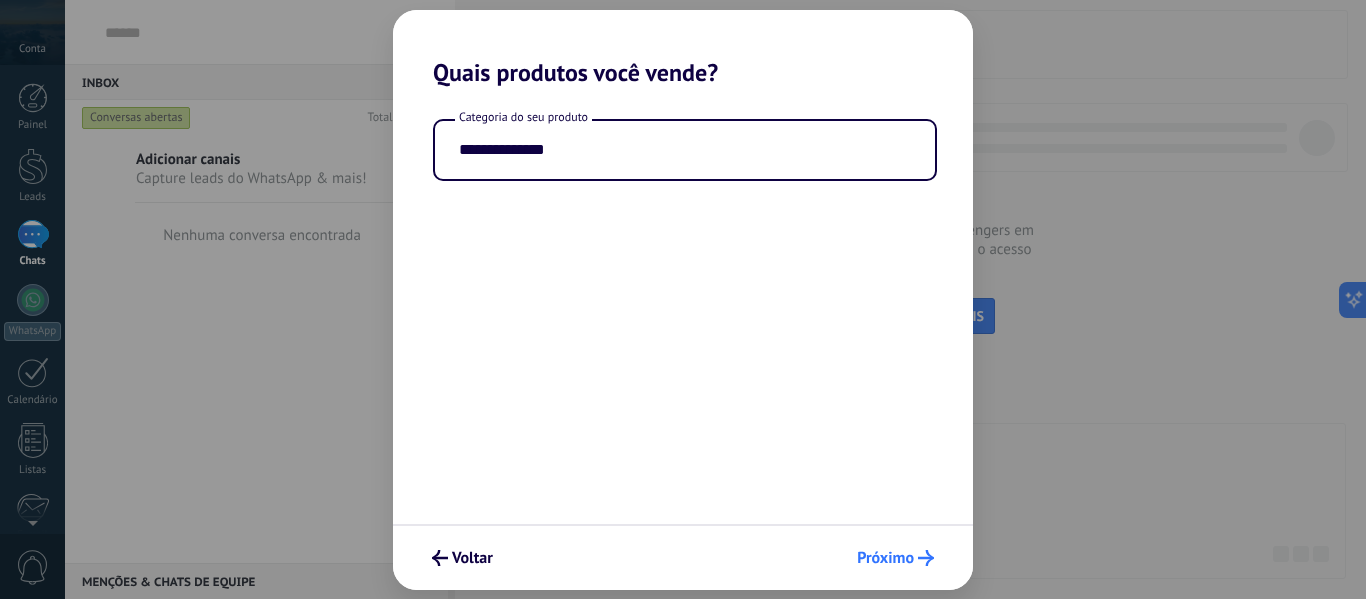 click on "Próximo" at bounding box center [885, 558] 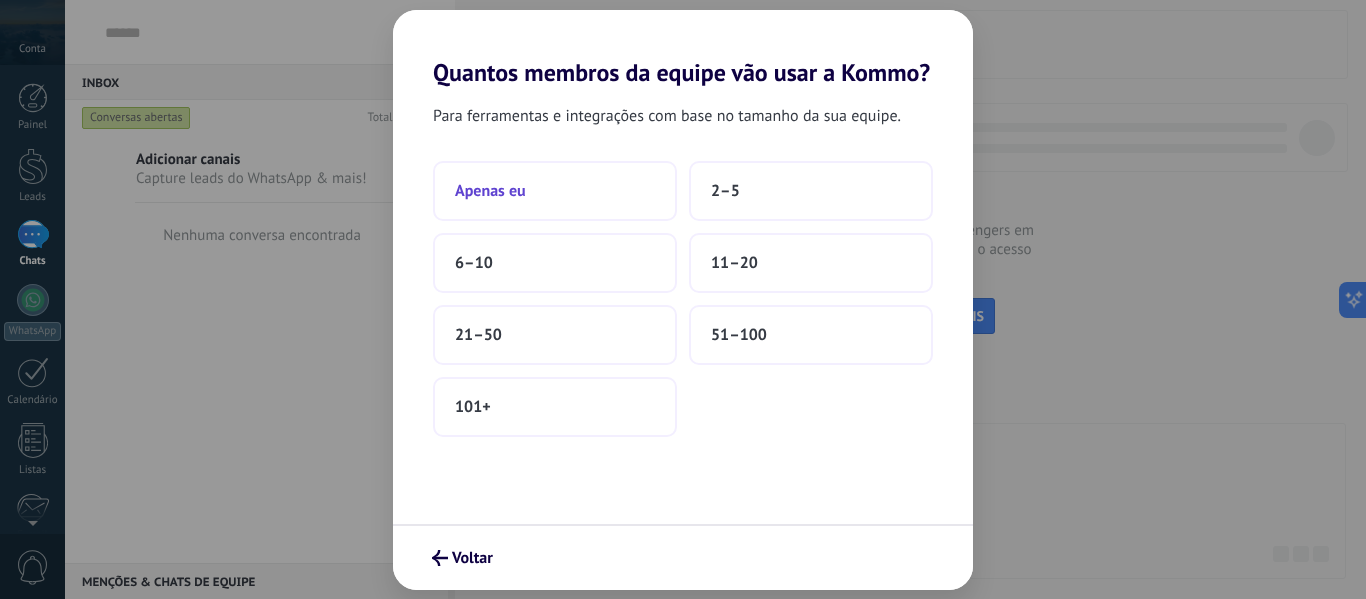 click on "Apenas eu" at bounding box center (555, 191) 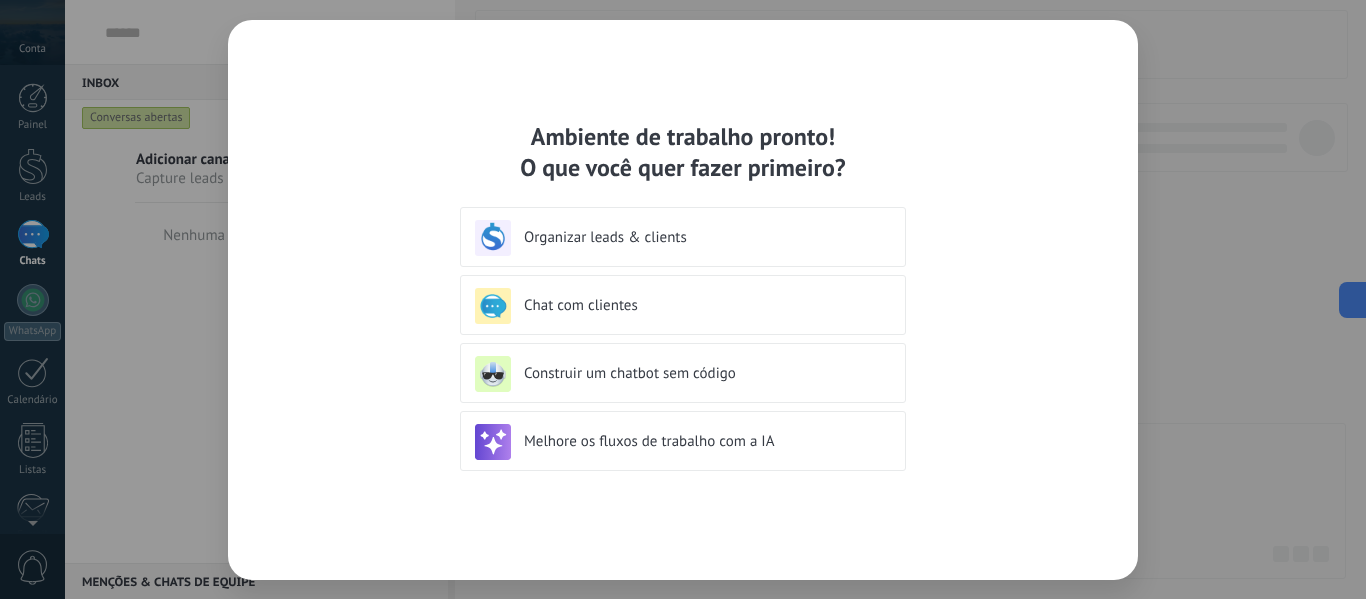 click on "Organizar leads & clients" at bounding box center (701, 237) 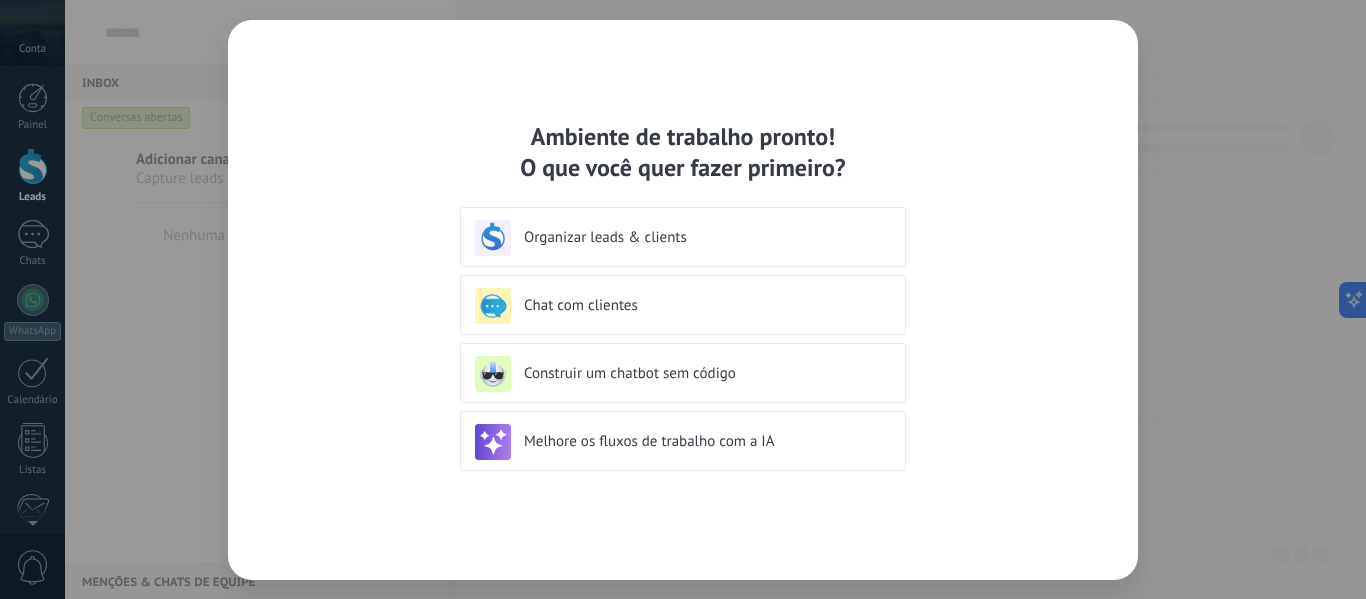 click on "Chat com clientes" at bounding box center (683, 306) 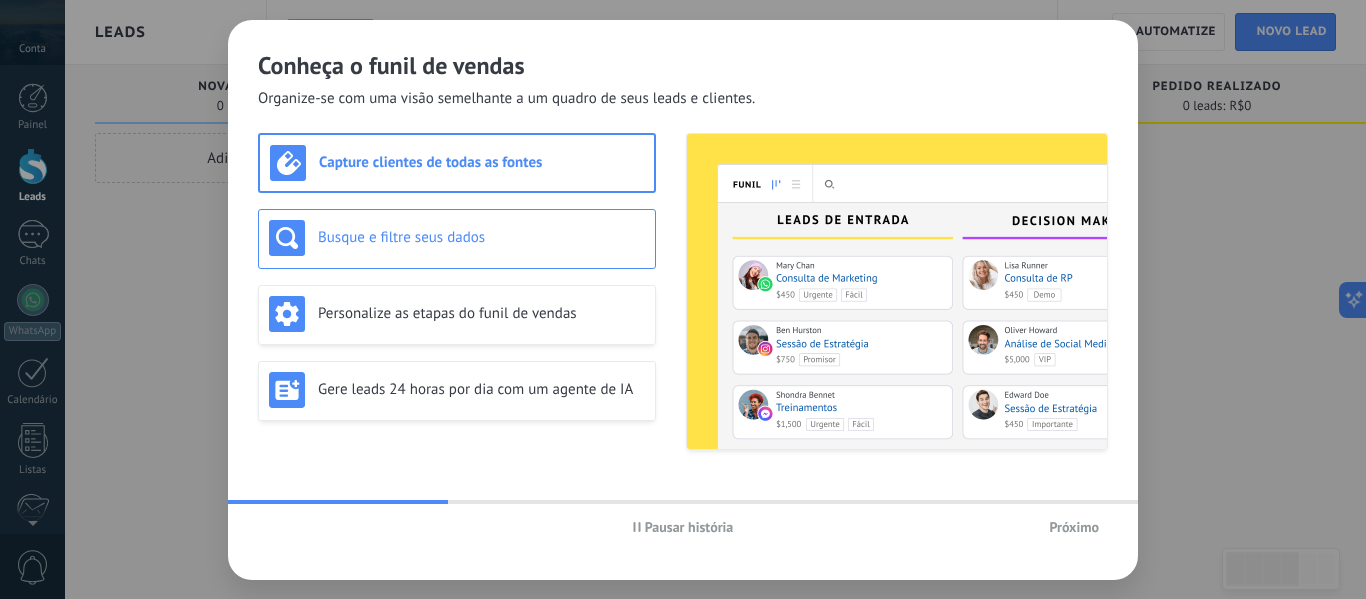 click on "Busque e filtre seus dados" at bounding box center (457, 238) 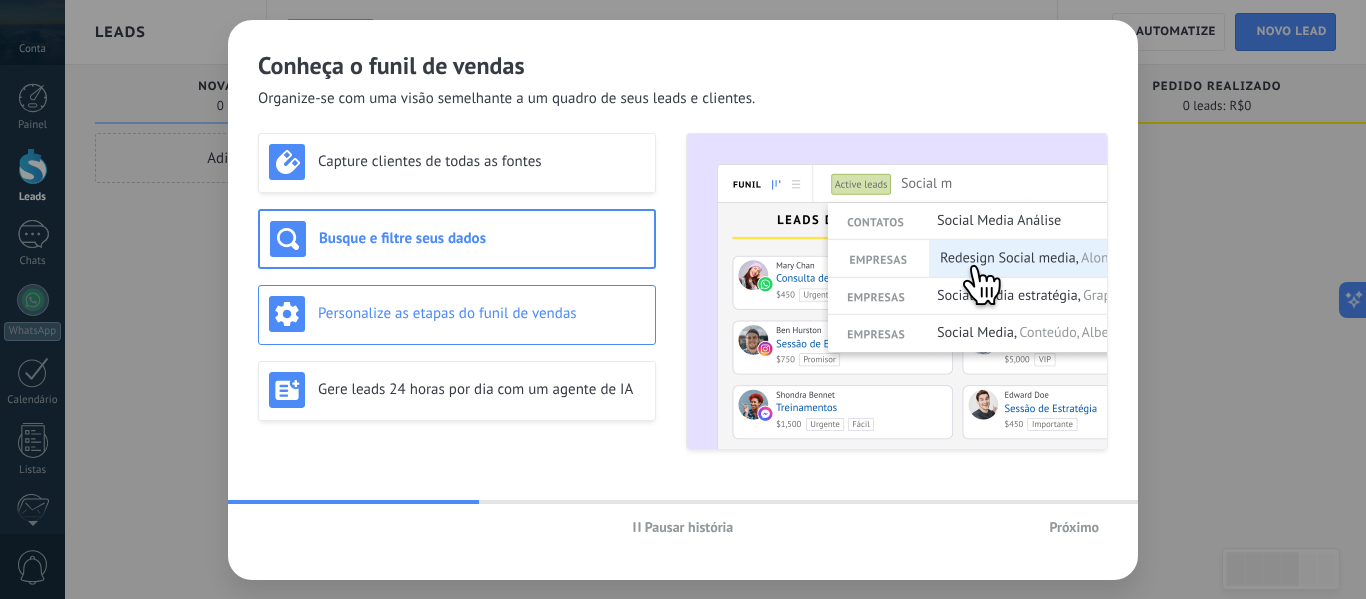 click on "Personalize as etapas do funil de vendas" at bounding box center [457, 314] 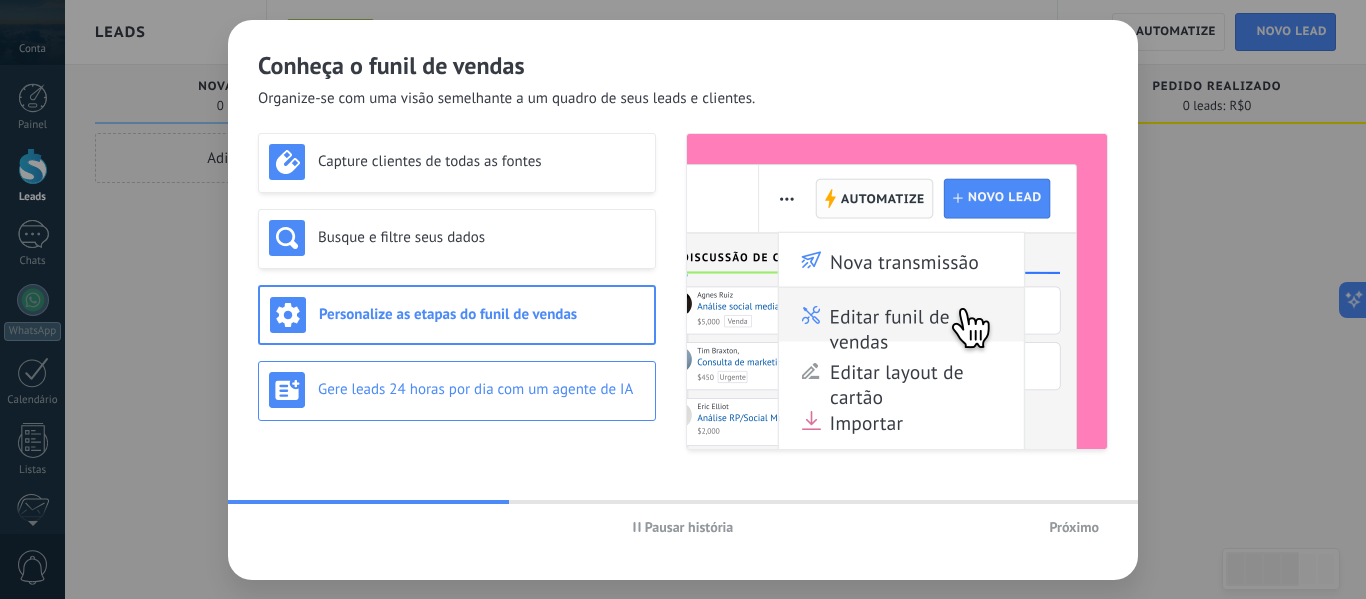 click on "Gere leads 24 horas por dia com um agente de IA" at bounding box center [457, 391] 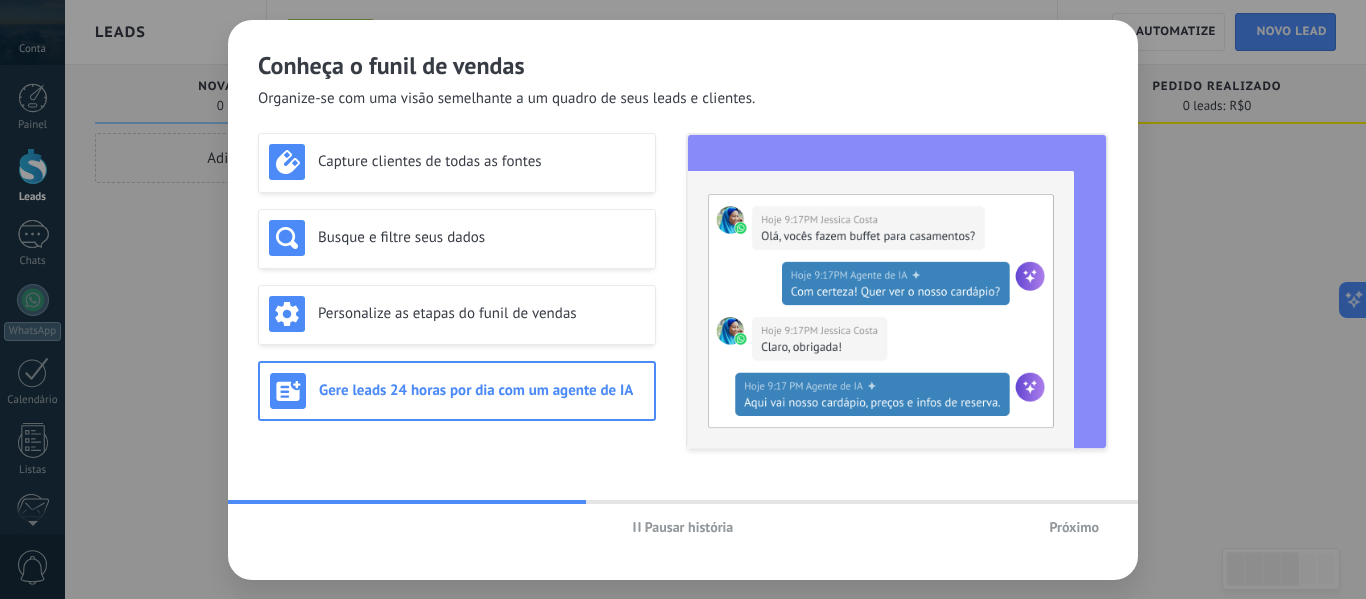 click on "Próximo" at bounding box center [1074, 527] 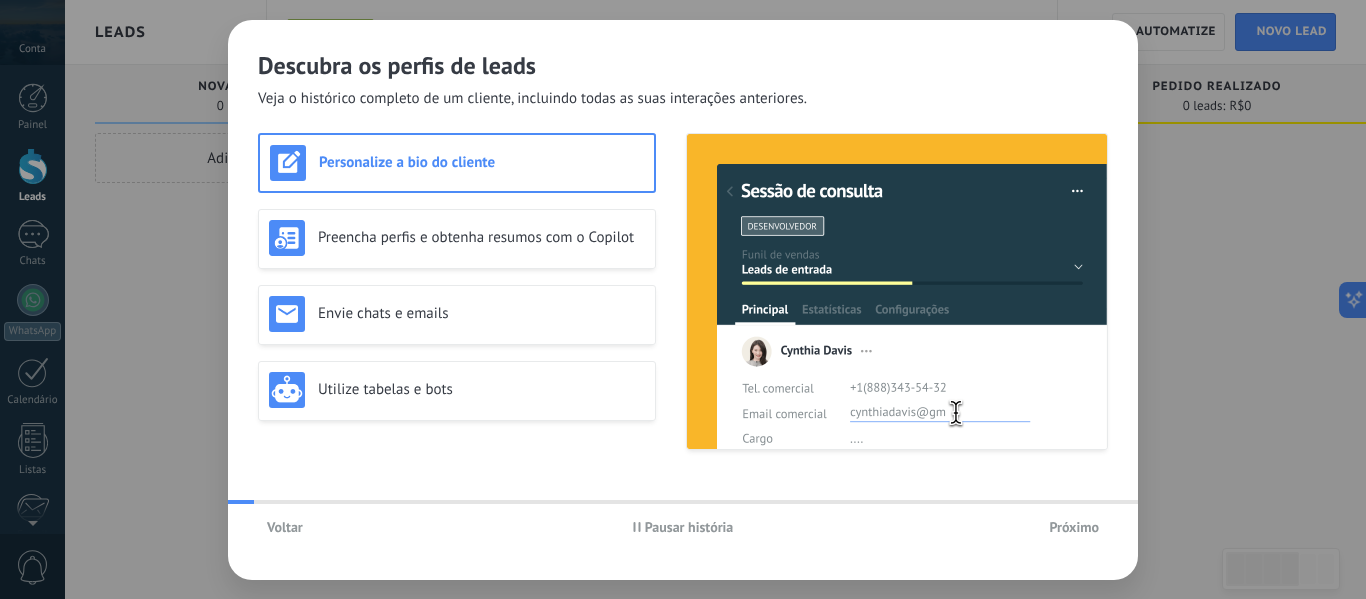 click on "Pausar história" at bounding box center (689, 527) 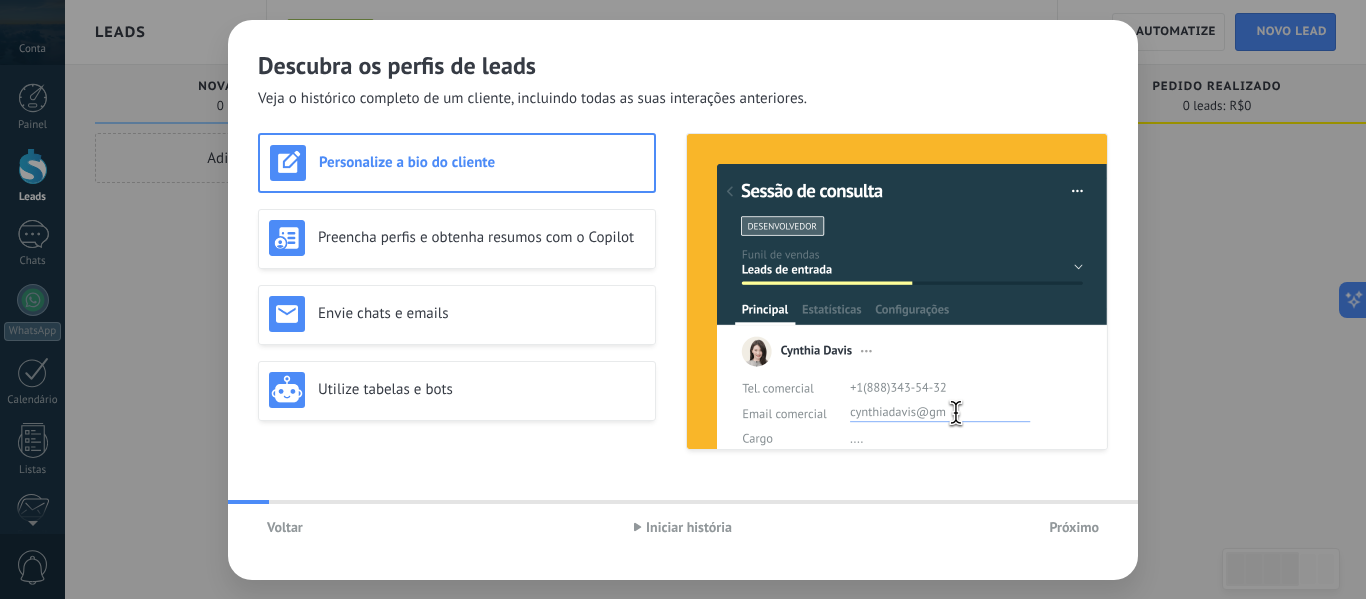 click on "Próximo" at bounding box center (1074, 527) 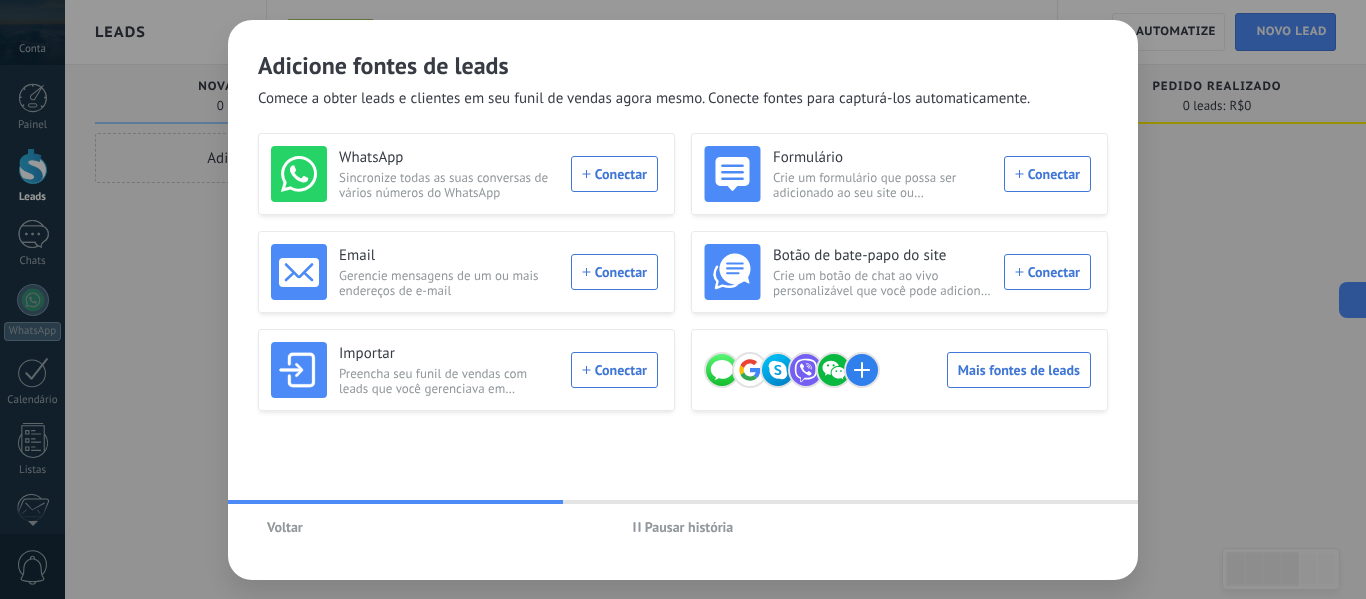 click on "Pausar história" at bounding box center [689, 527] 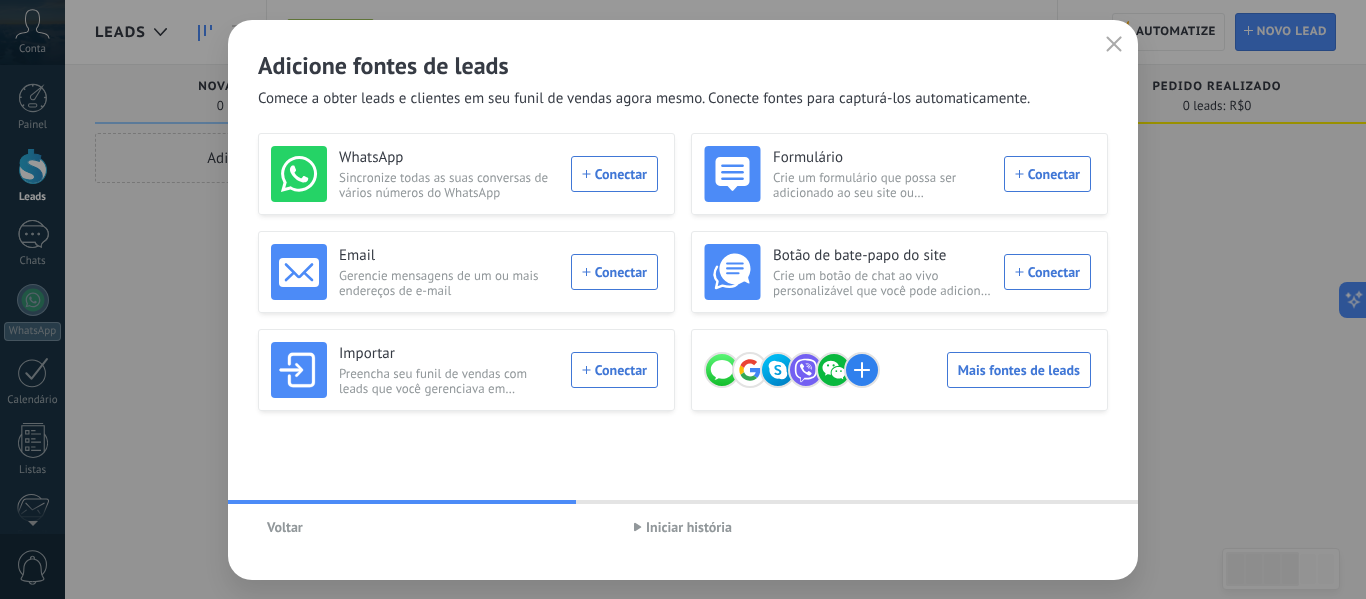 click on "Voltar" at bounding box center [285, 527] 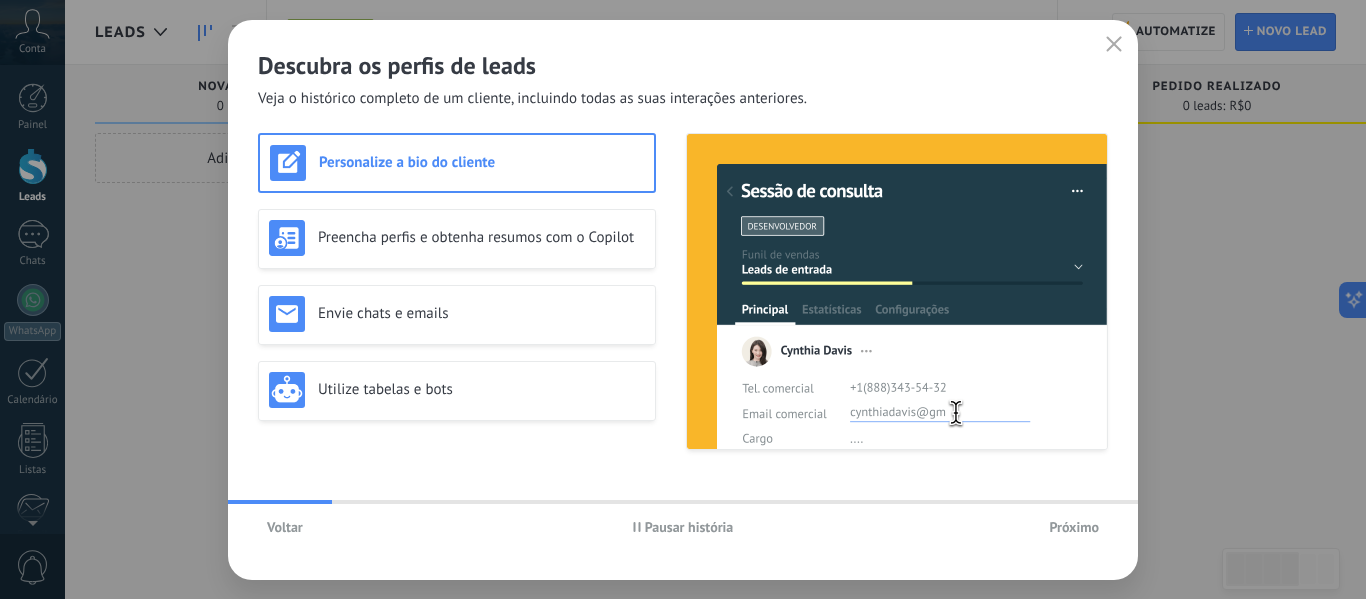 click at bounding box center (1114, 45) 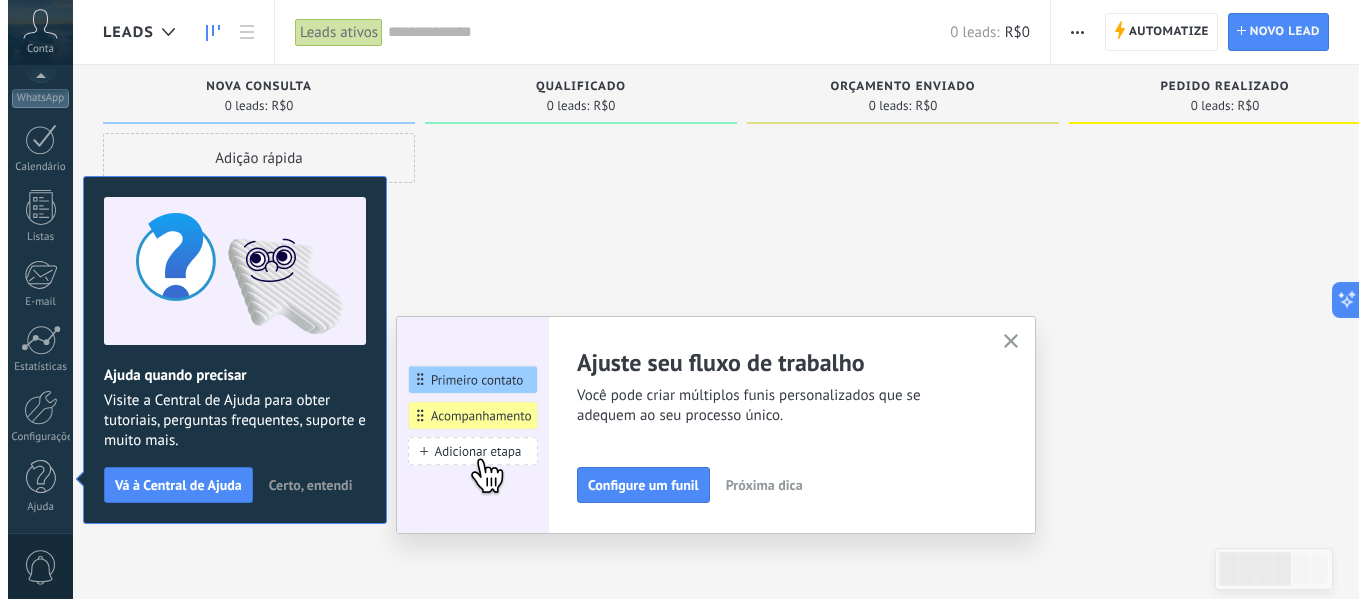 scroll, scrollTop: 0, scrollLeft: 0, axis: both 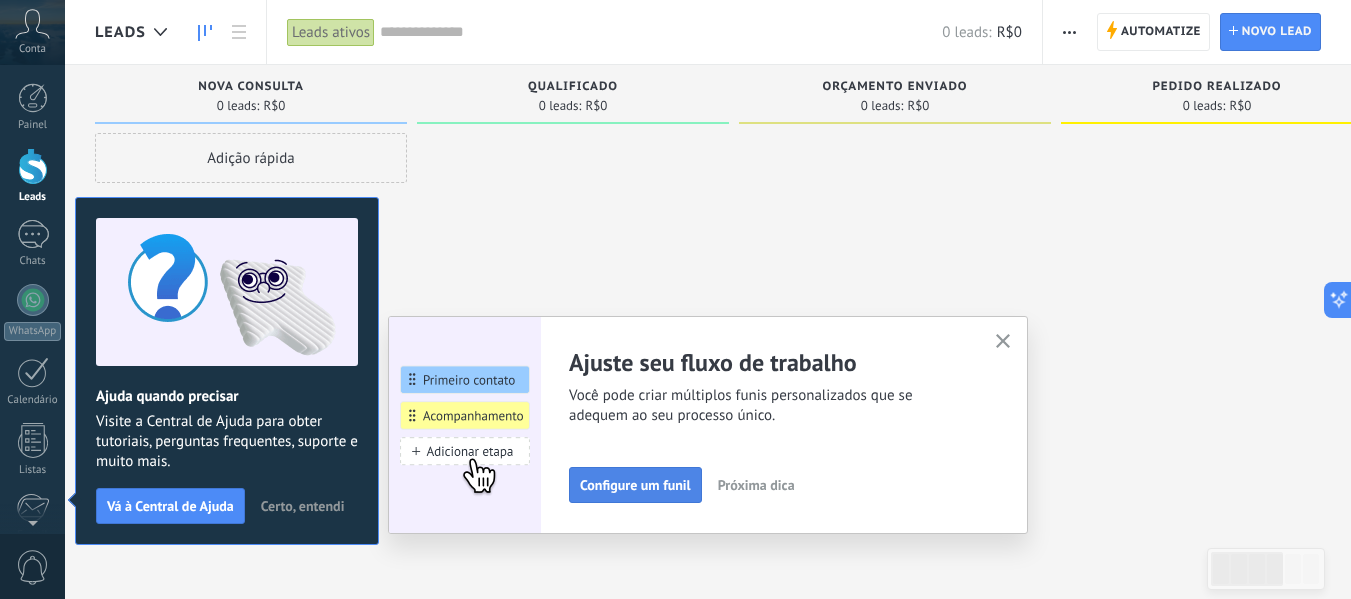 click on "Configure um funil" at bounding box center (635, 485) 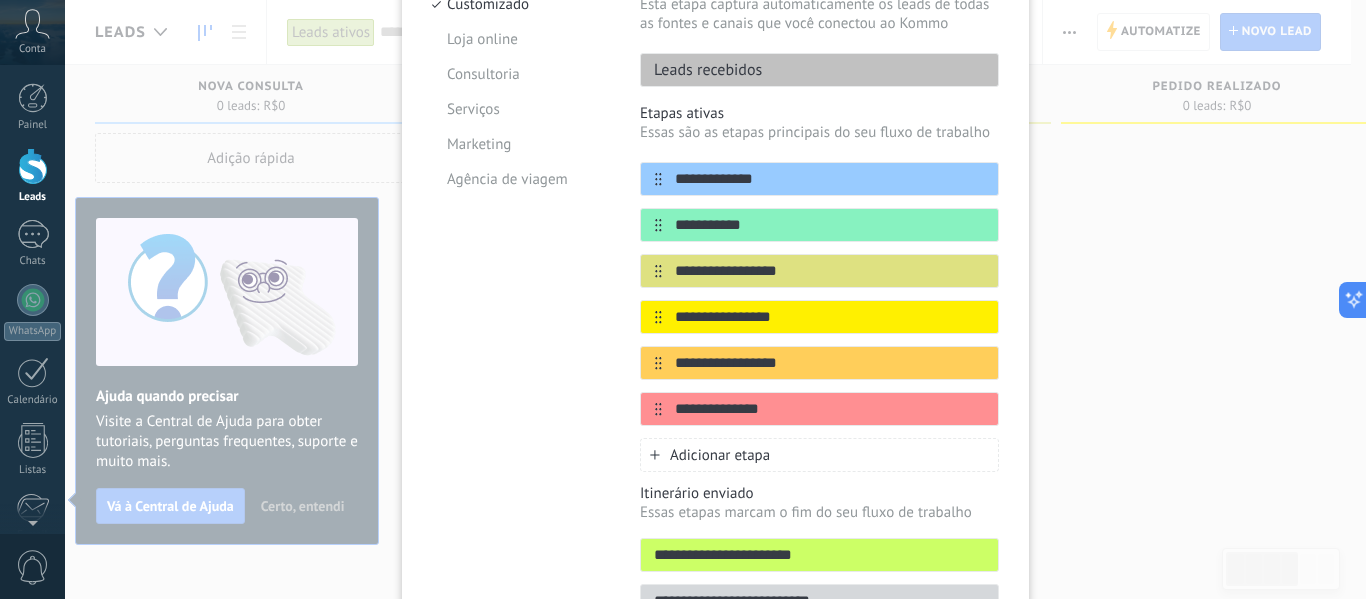 scroll, scrollTop: 77, scrollLeft: 0, axis: vertical 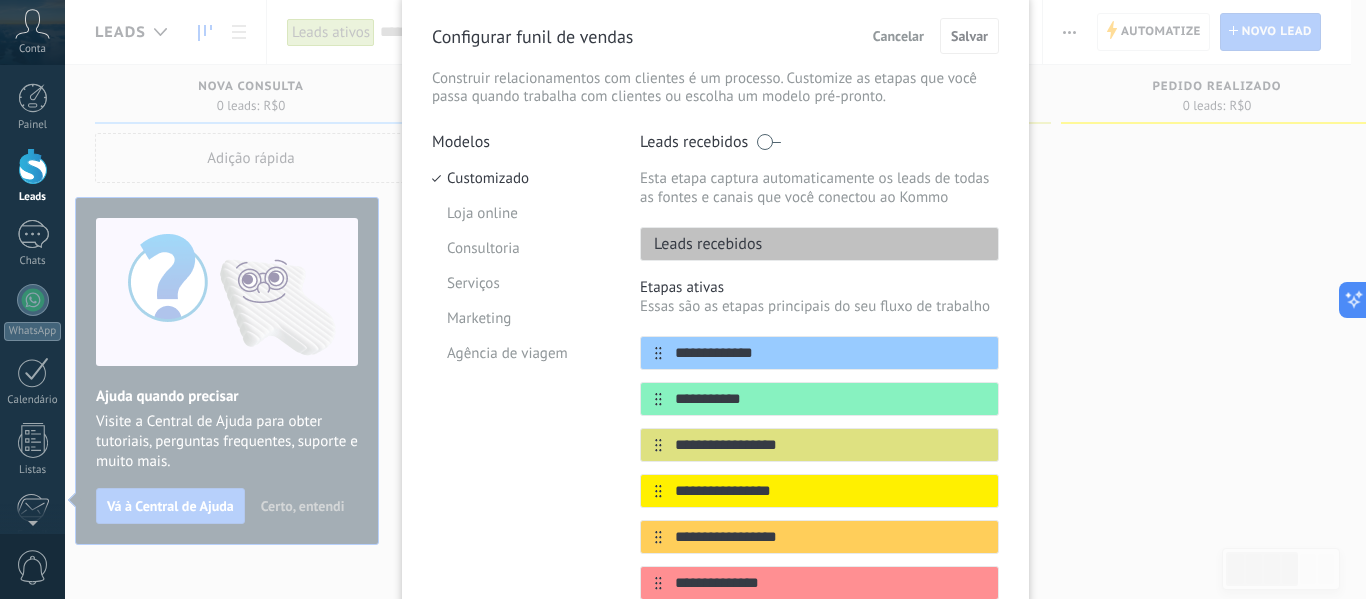 click on "Cancelar Salvar" at bounding box center (931, 36) 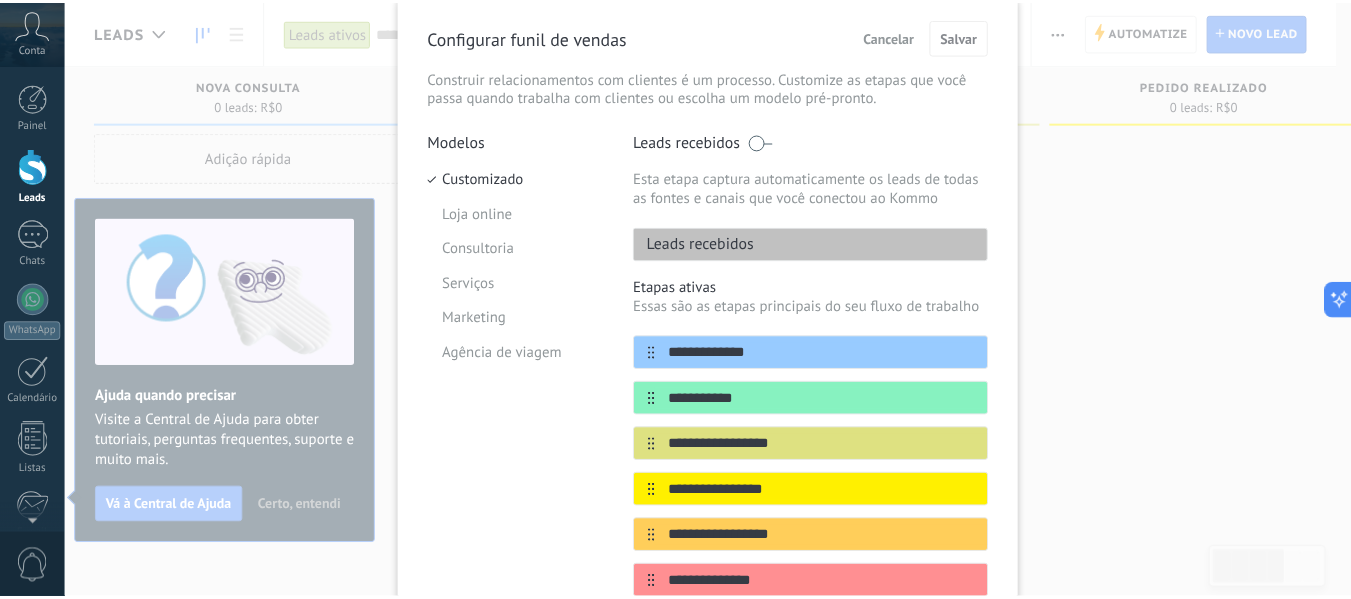 scroll, scrollTop: 0, scrollLeft: 0, axis: both 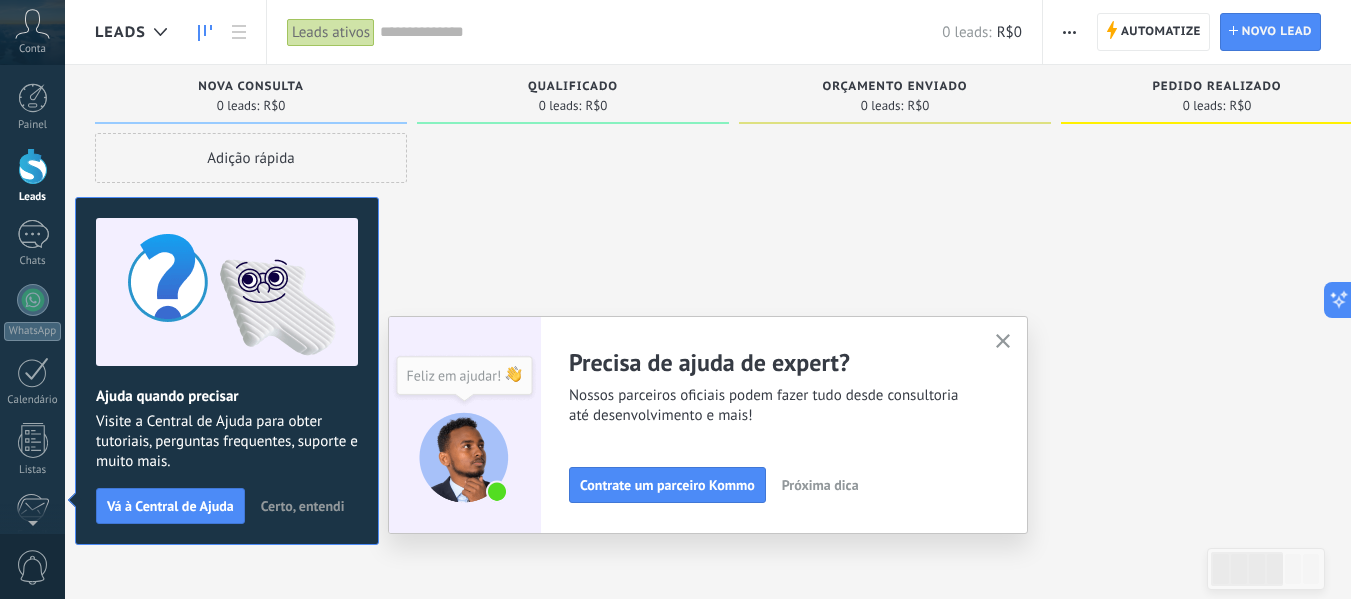 click on "Qualificado" at bounding box center (573, 88) 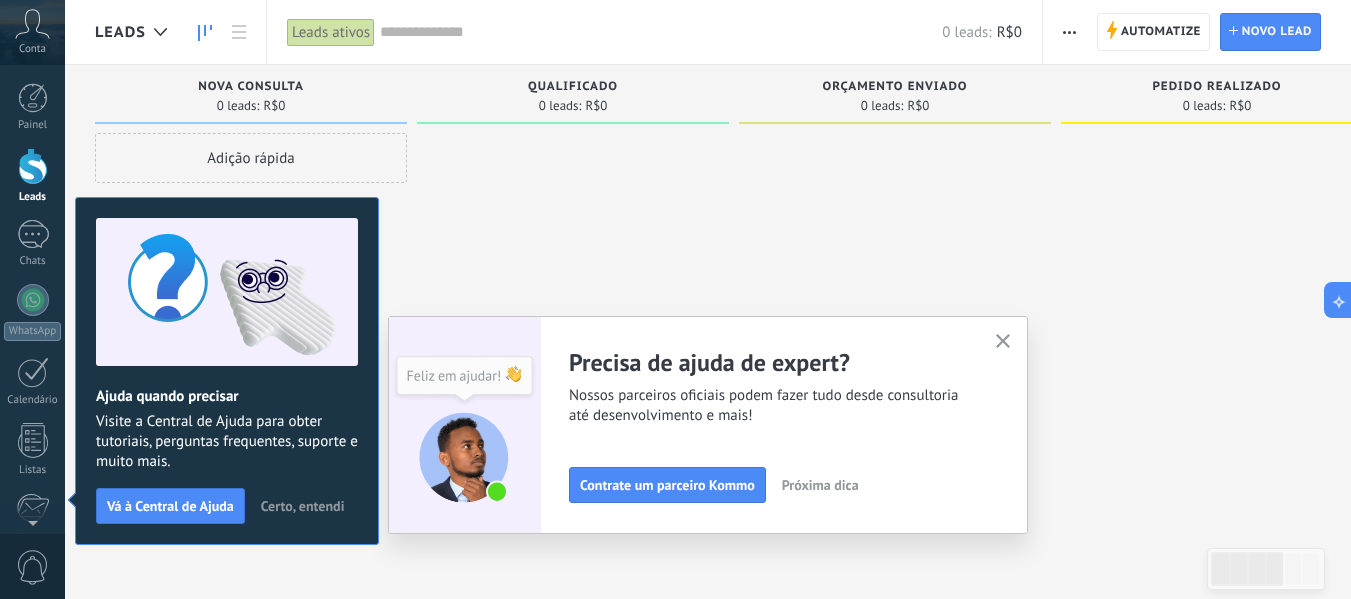 click on "Orçamento enviado" at bounding box center [894, 87] 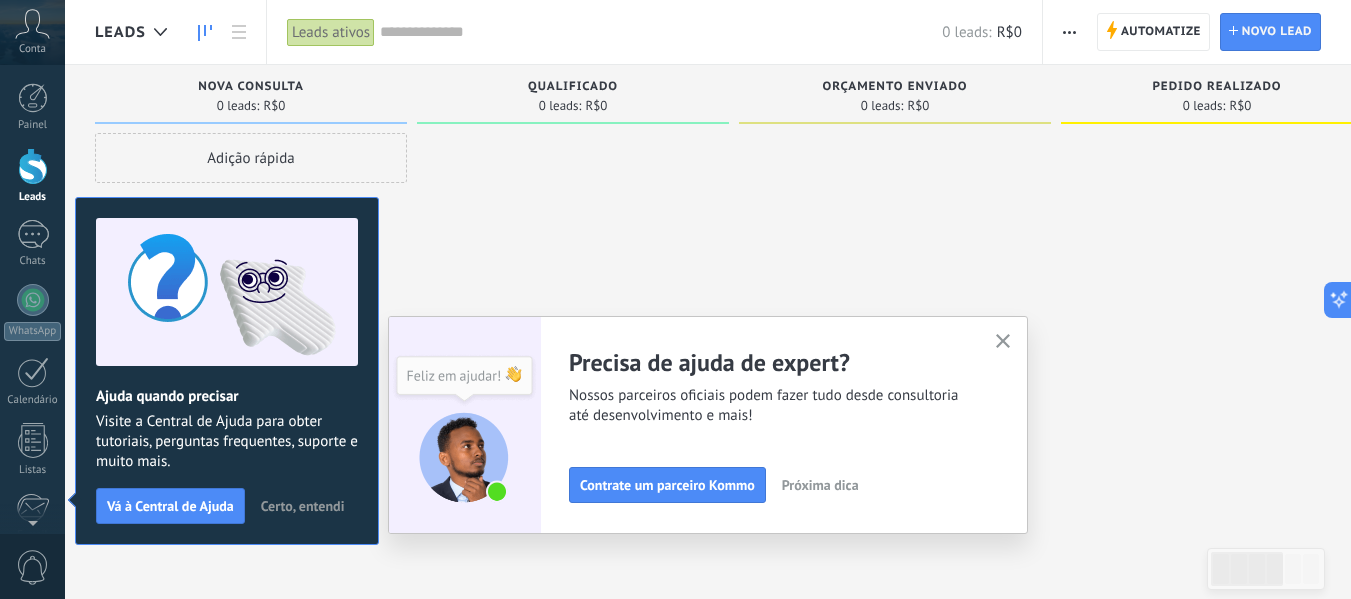 click on "Pedido realizado" at bounding box center [1216, 87] 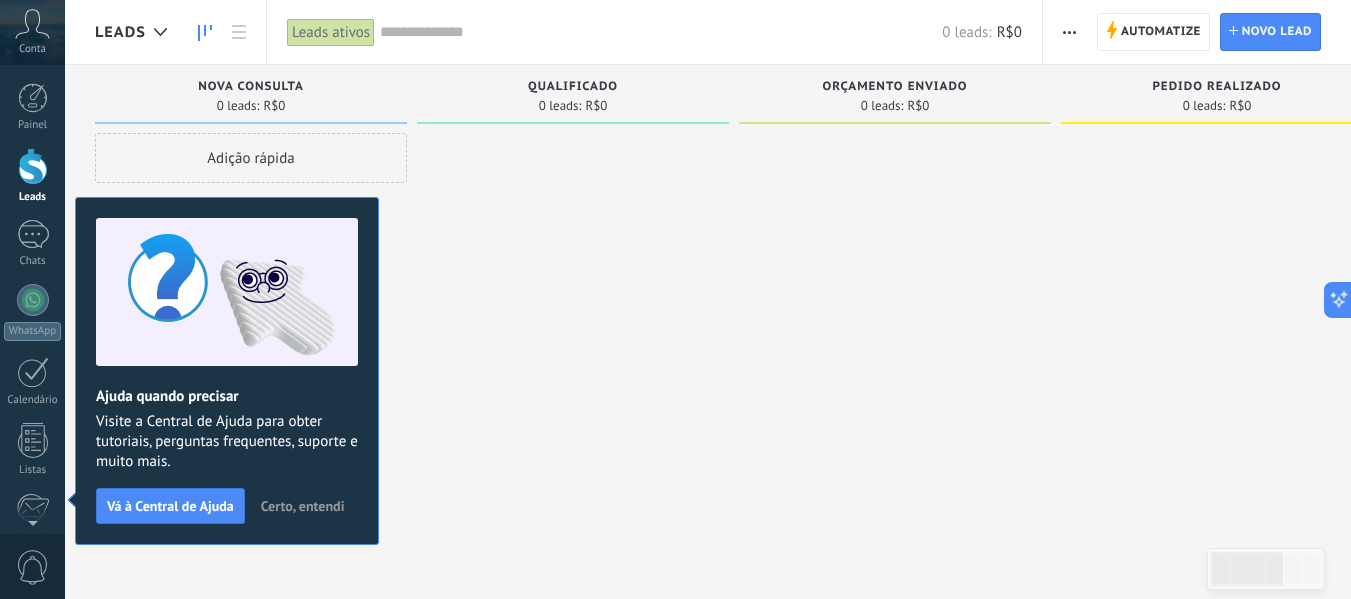 click on "Certo, entendi" at bounding box center (303, 506) 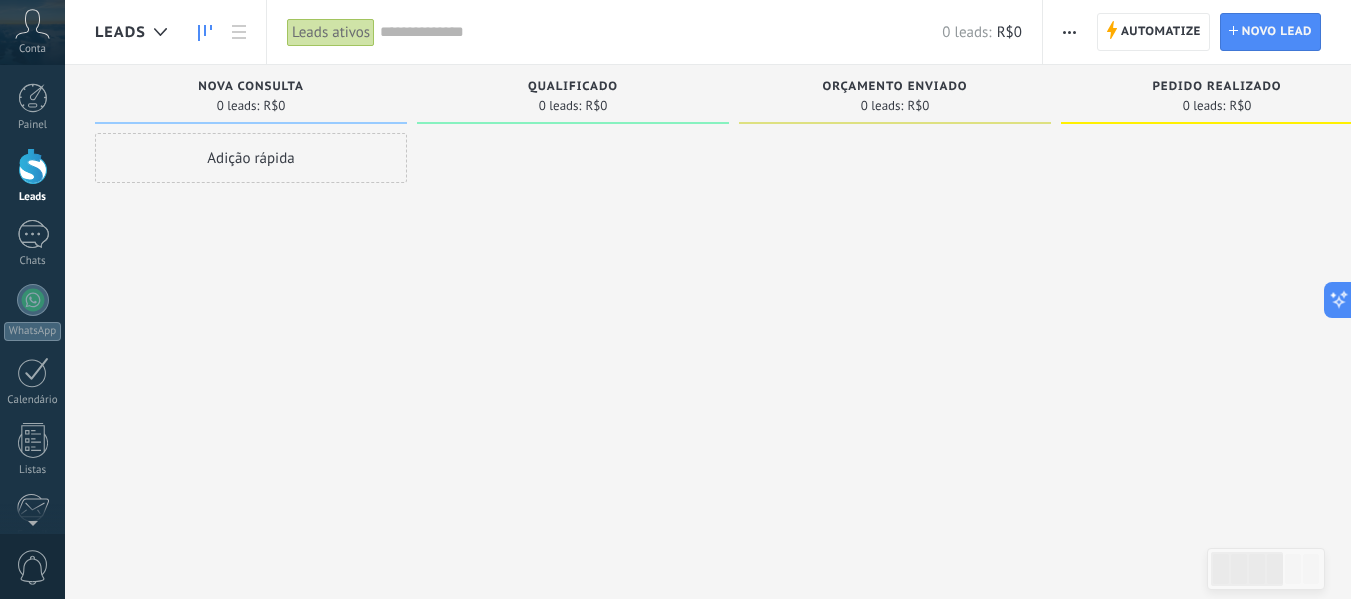 click on "Adição rápida" at bounding box center (251, 158) 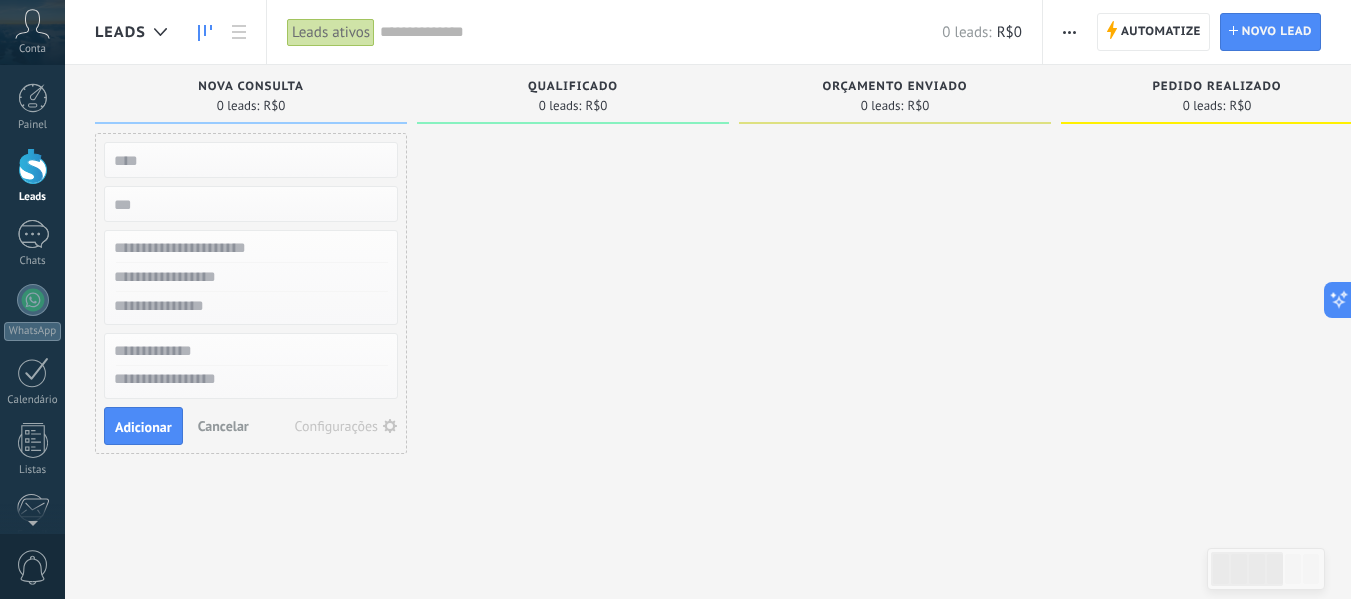 click at bounding box center [573, 302] 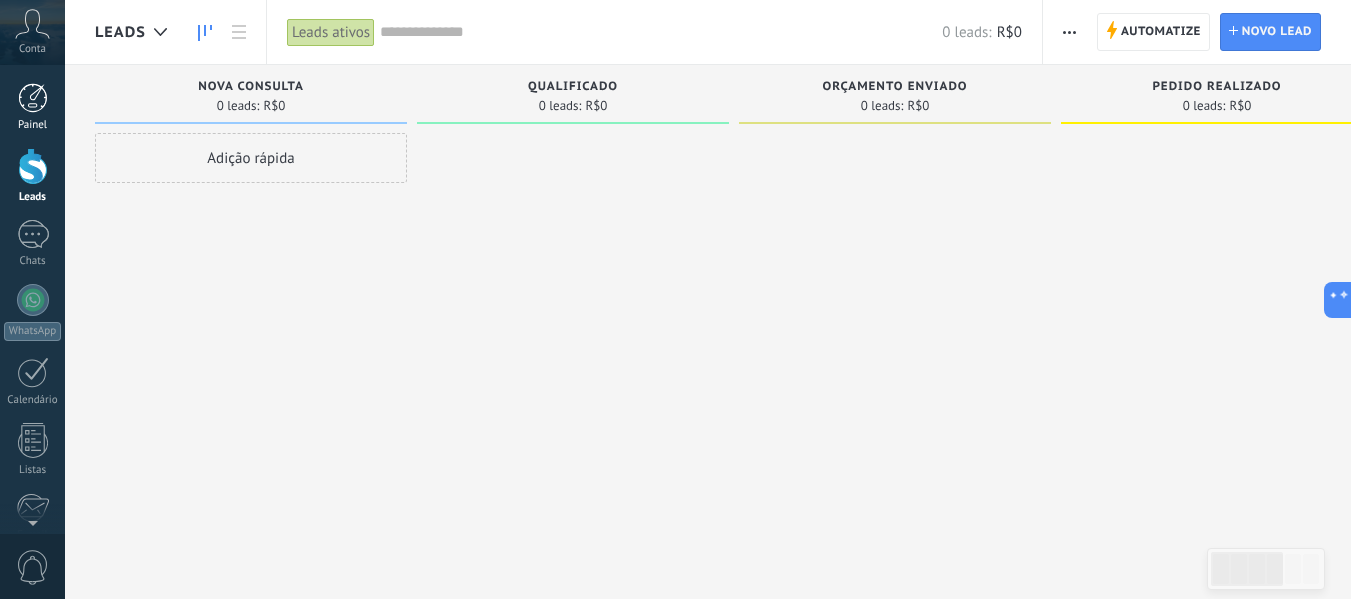 click at bounding box center [33, 98] 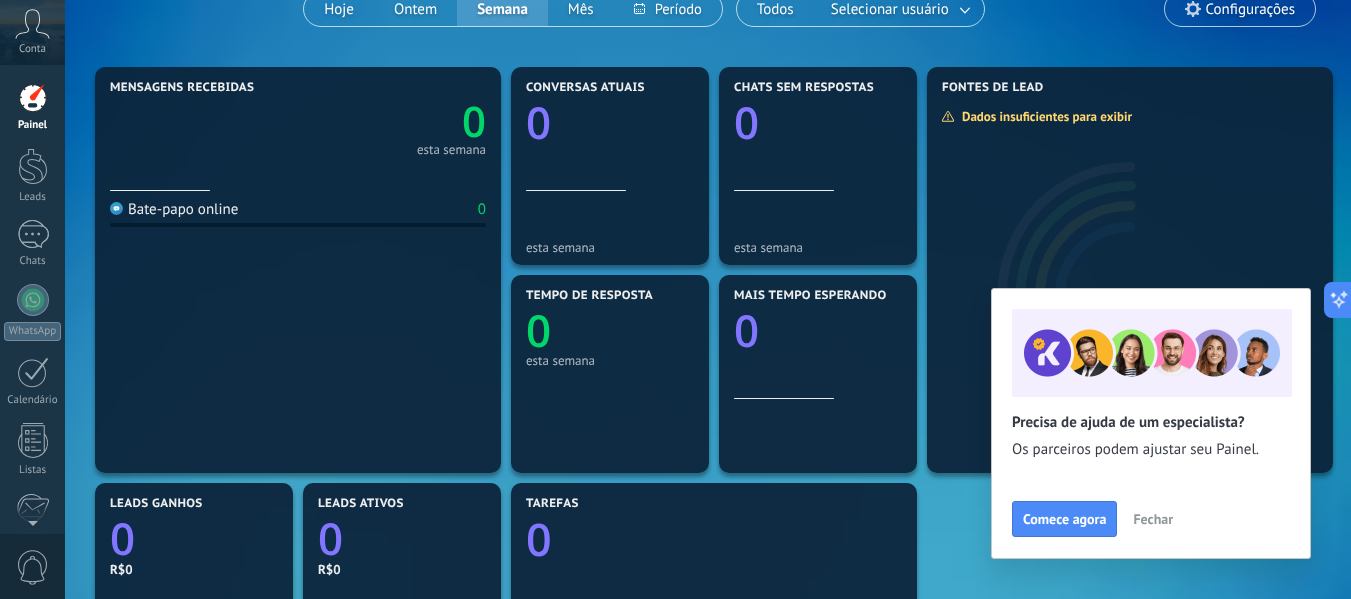 scroll, scrollTop: 200, scrollLeft: 0, axis: vertical 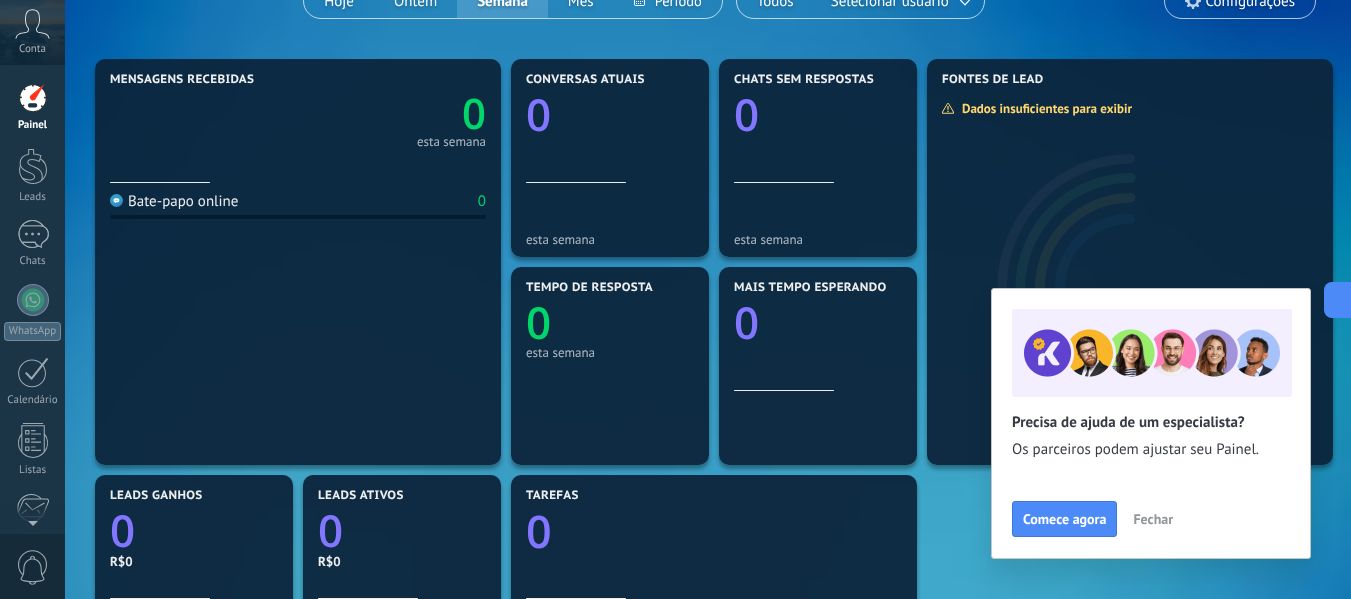 click on "Fechar" at bounding box center (1153, 519) 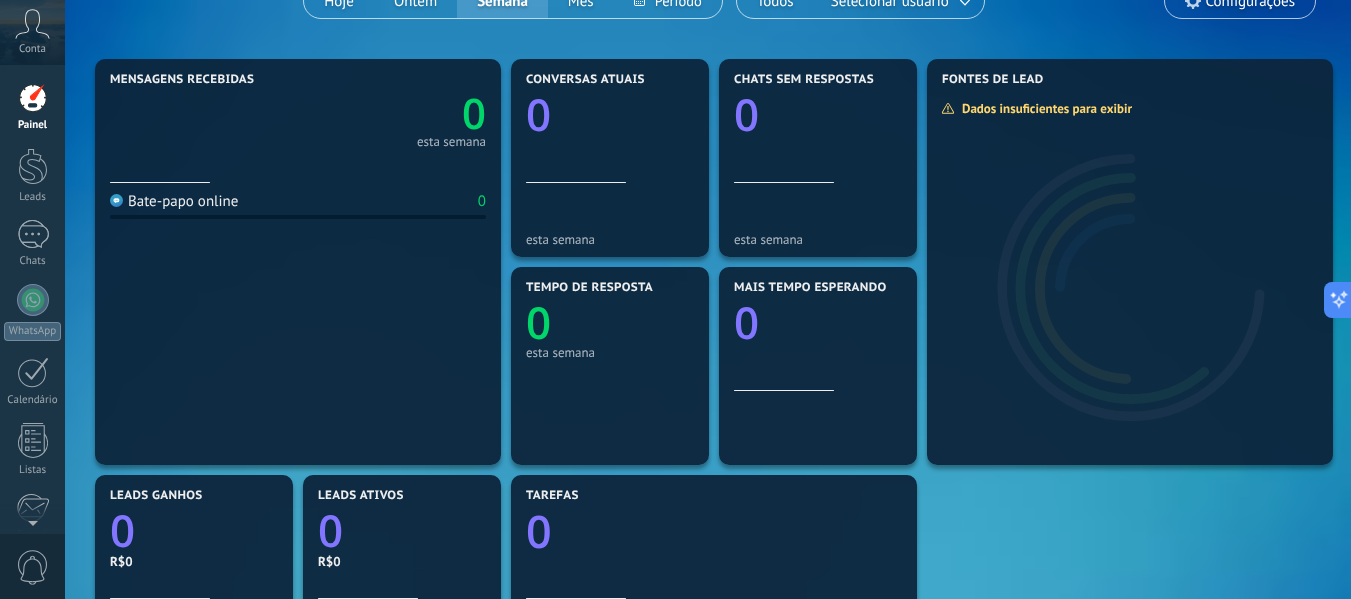 scroll, scrollTop: 0, scrollLeft: 0, axis: both 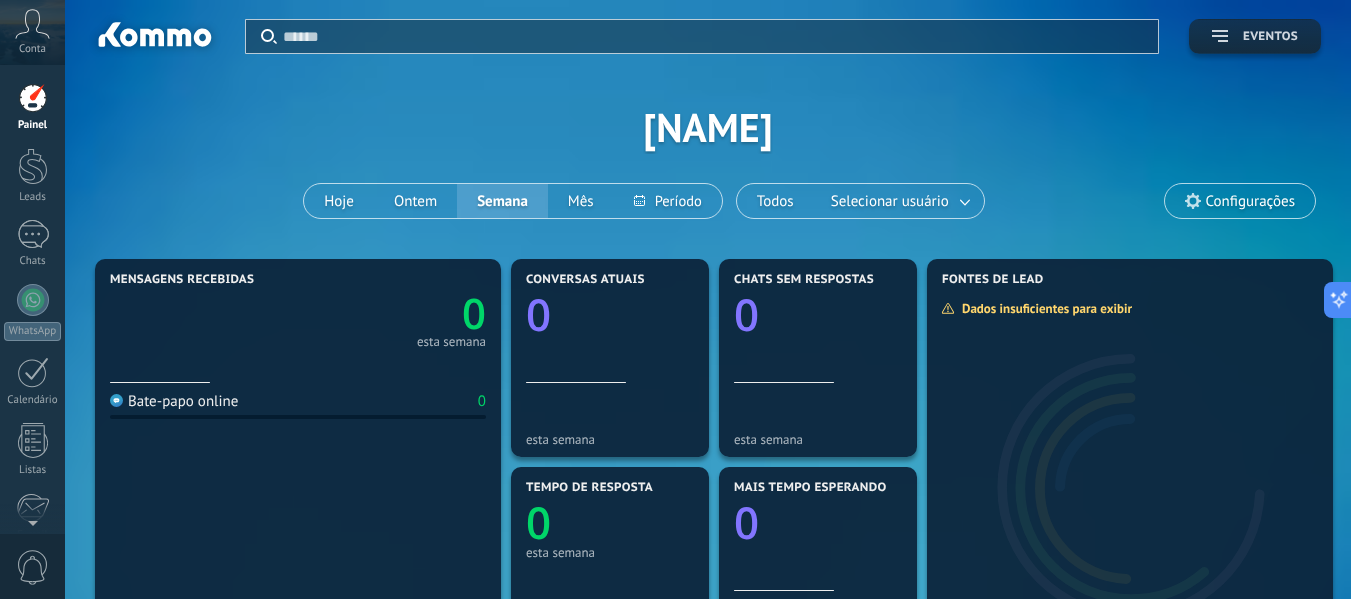 click on "Eventos" at bounding box center [1270, 37] 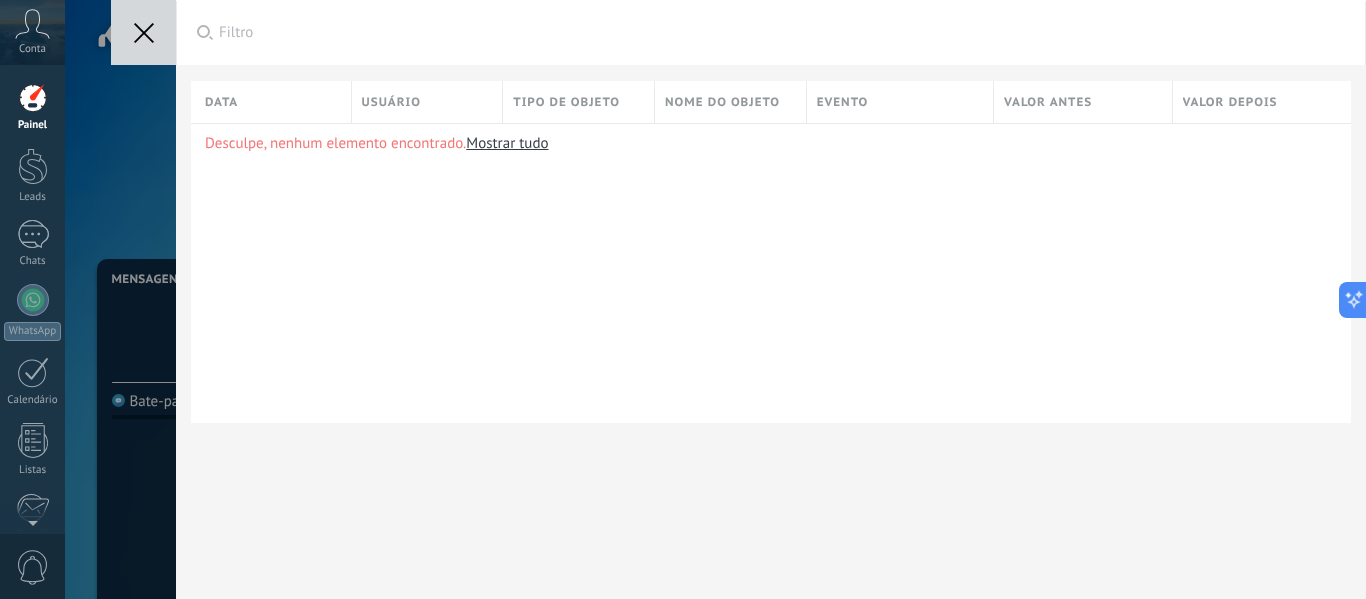 click at bounding box center [143, 32] 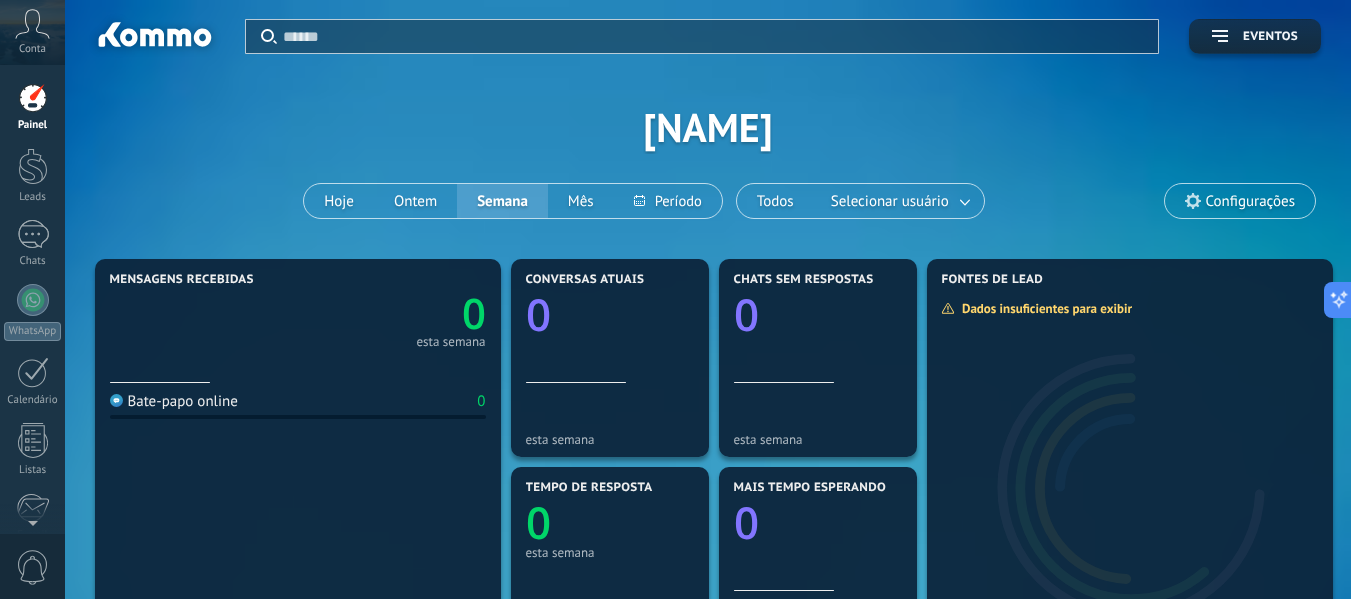 click on "Configurações" at bounding box center (1240, 201) 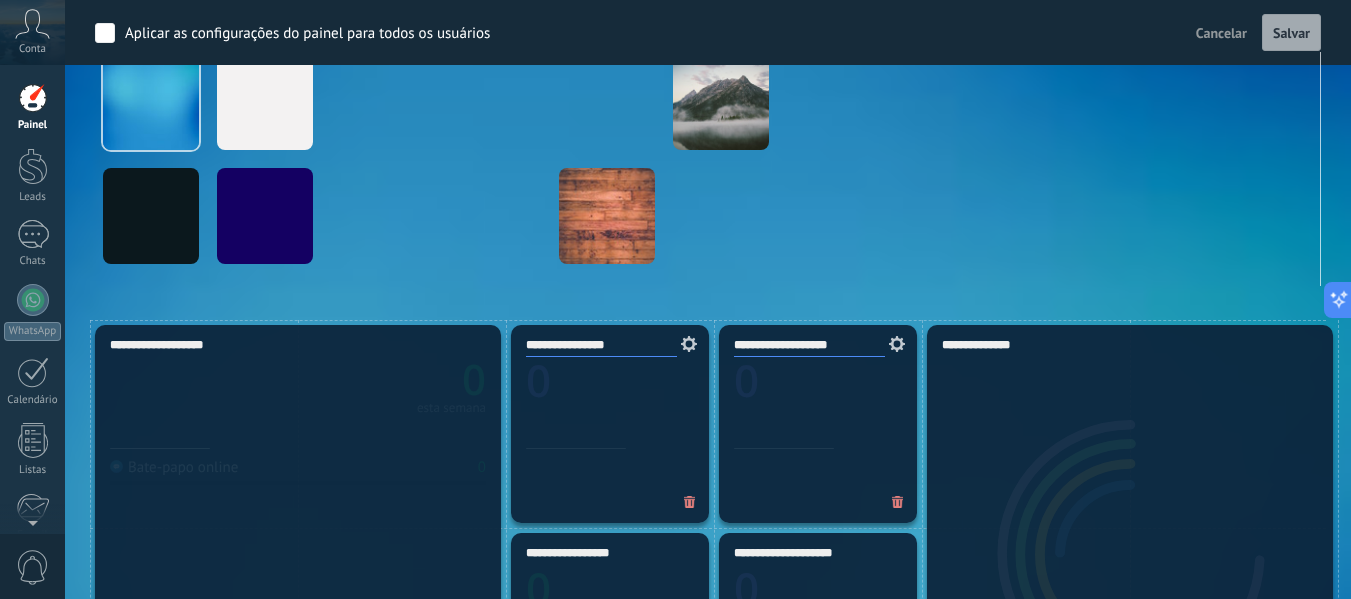 scroll, scrollTop: 100, scrollLeft: 0, axis: vertical 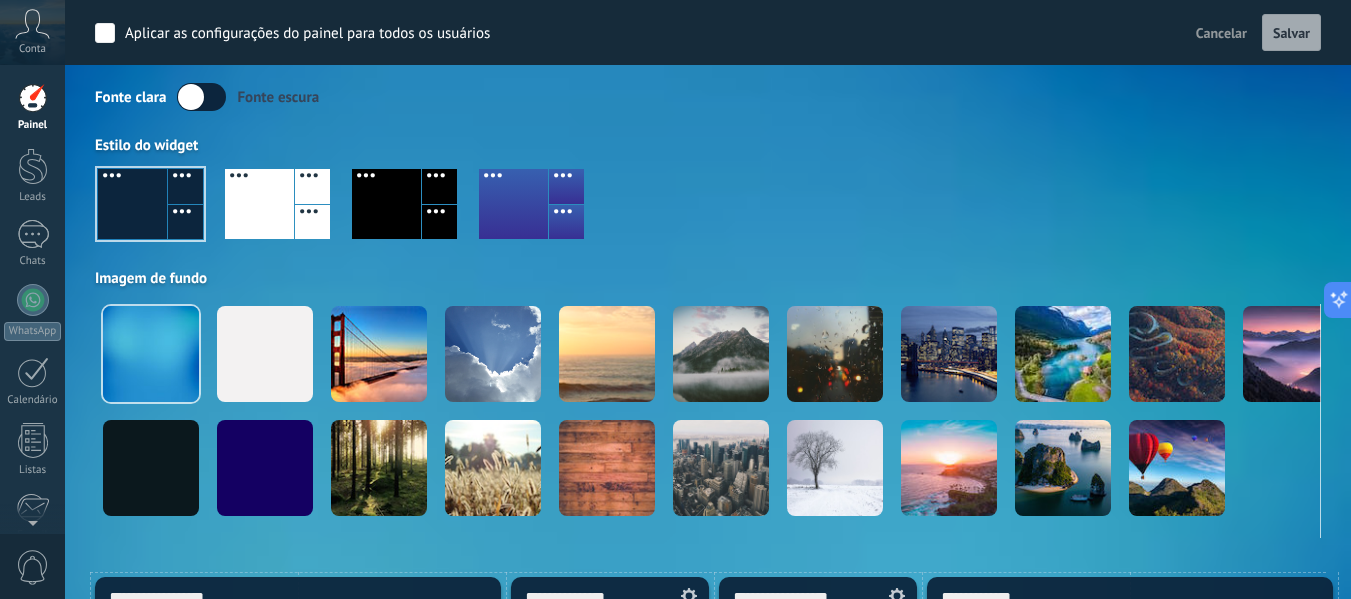 click on "Cancelar" at bounding box center [1221, 33] 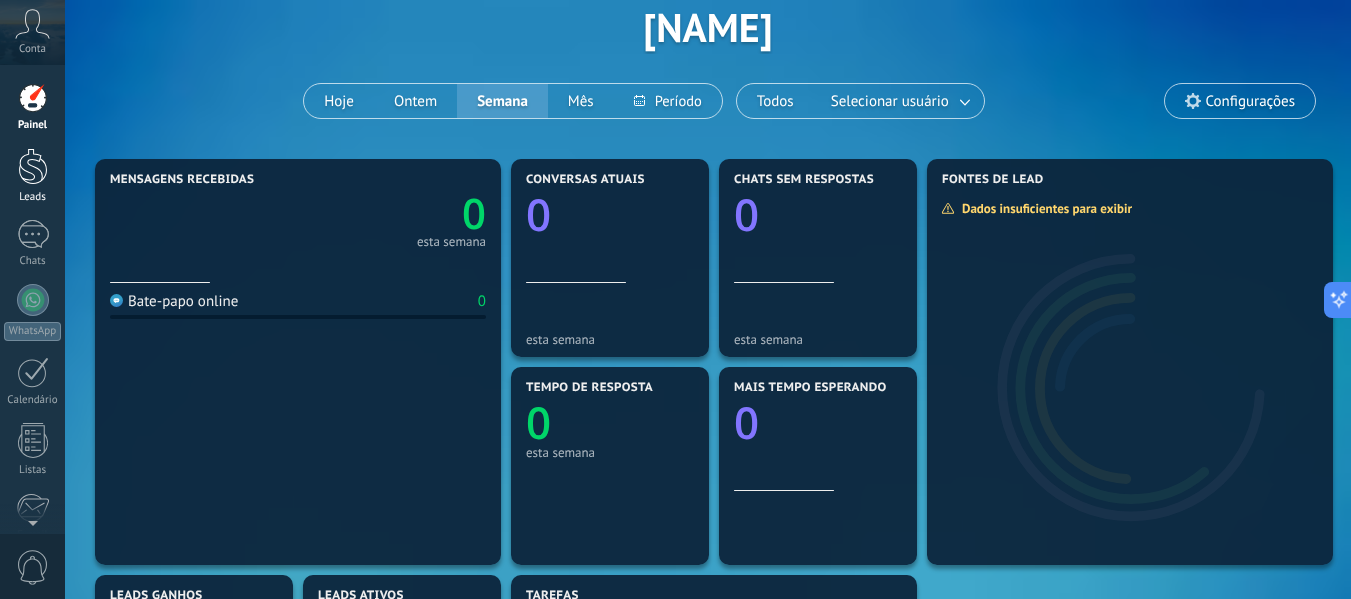 click at bounding box center [33, 166] 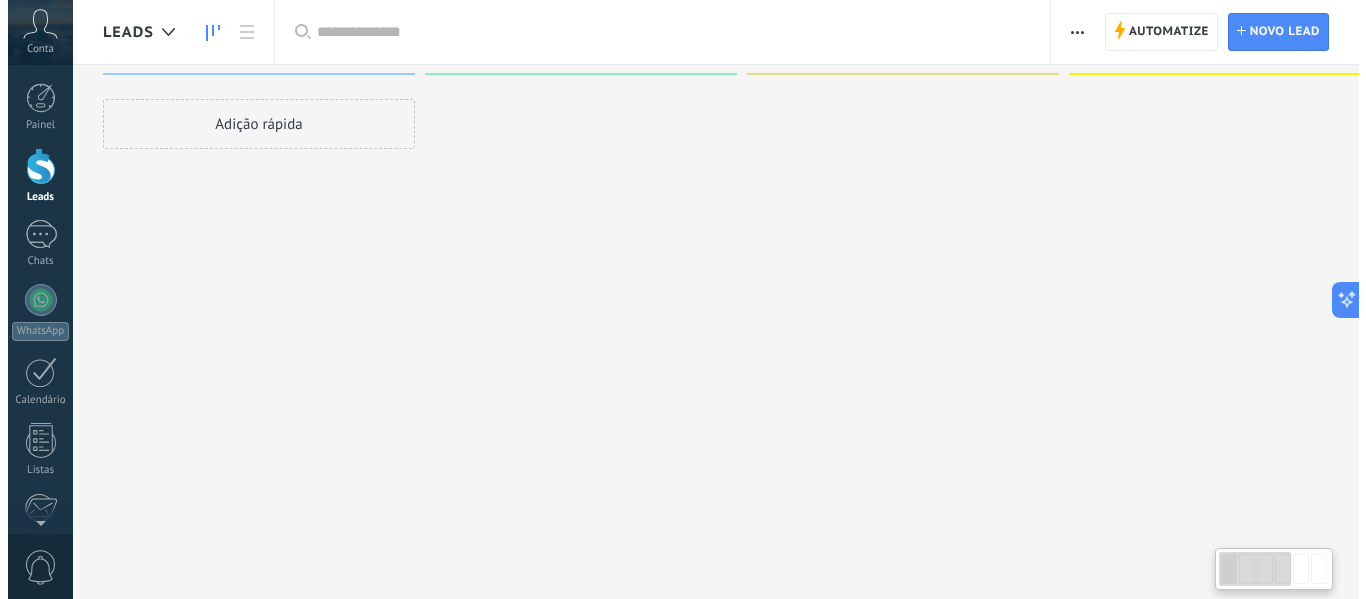 scroll, scrollTop: 0, scrollLeft: 0, axis: both 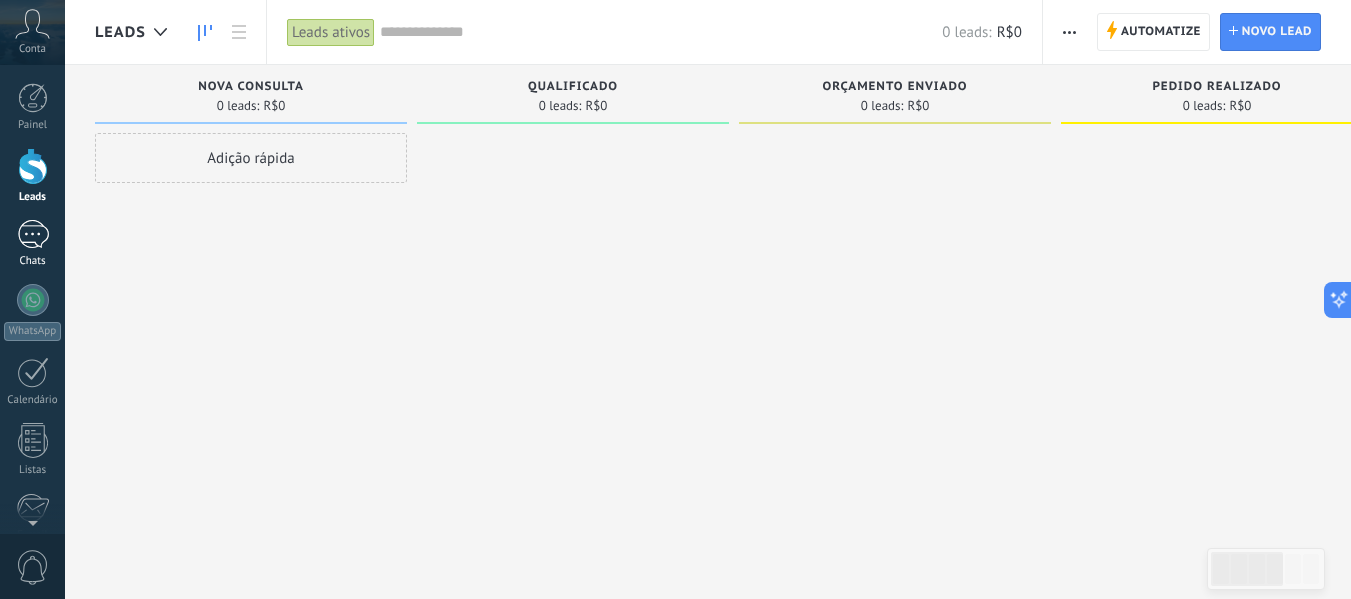 click at bounding box center (33, 234) 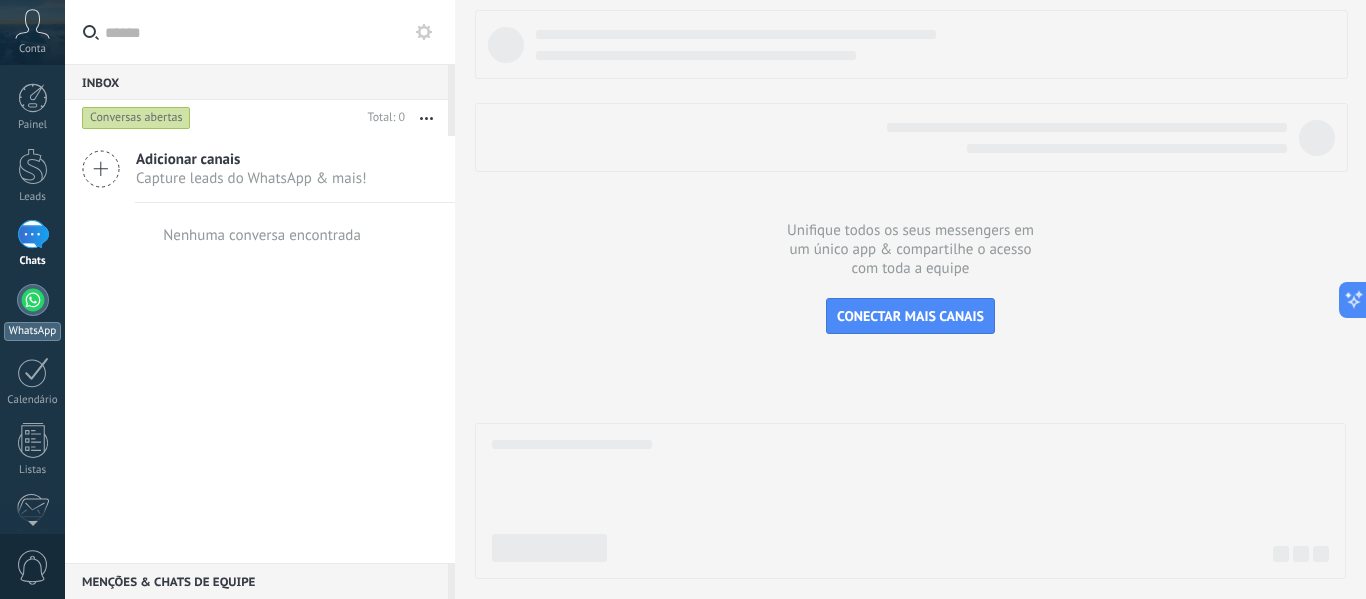 click at bounding box center (33, 300) 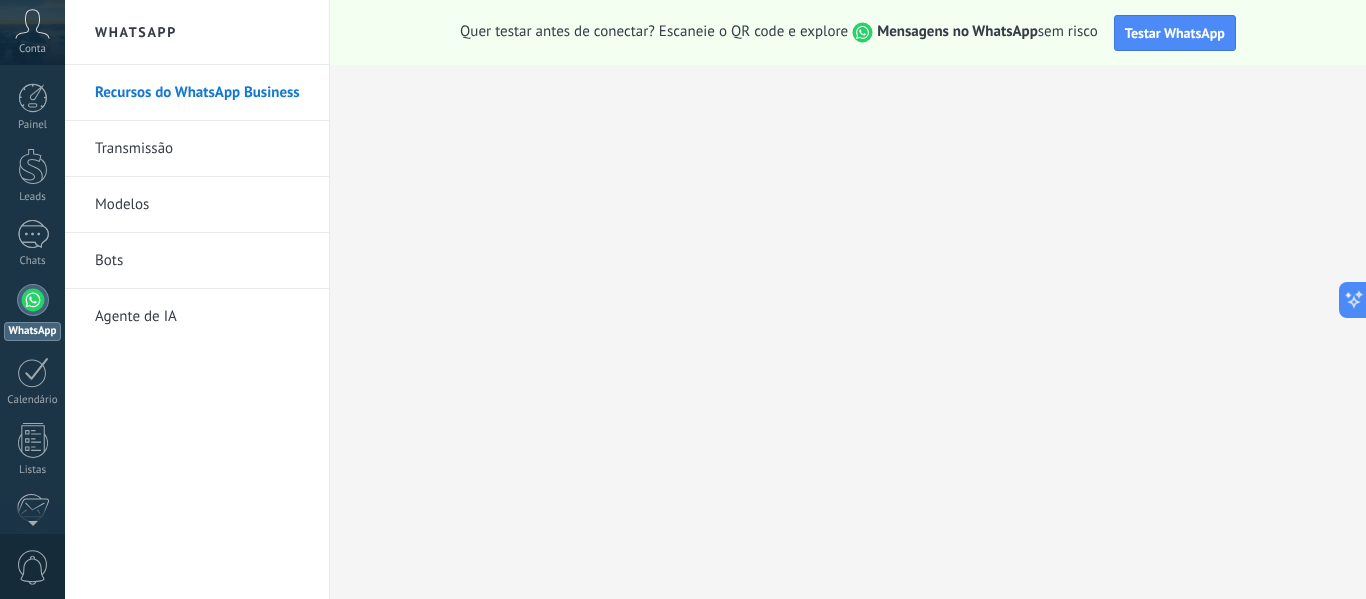scroll, scrollTop: 18, scrollLeft: 0, axis: vertical 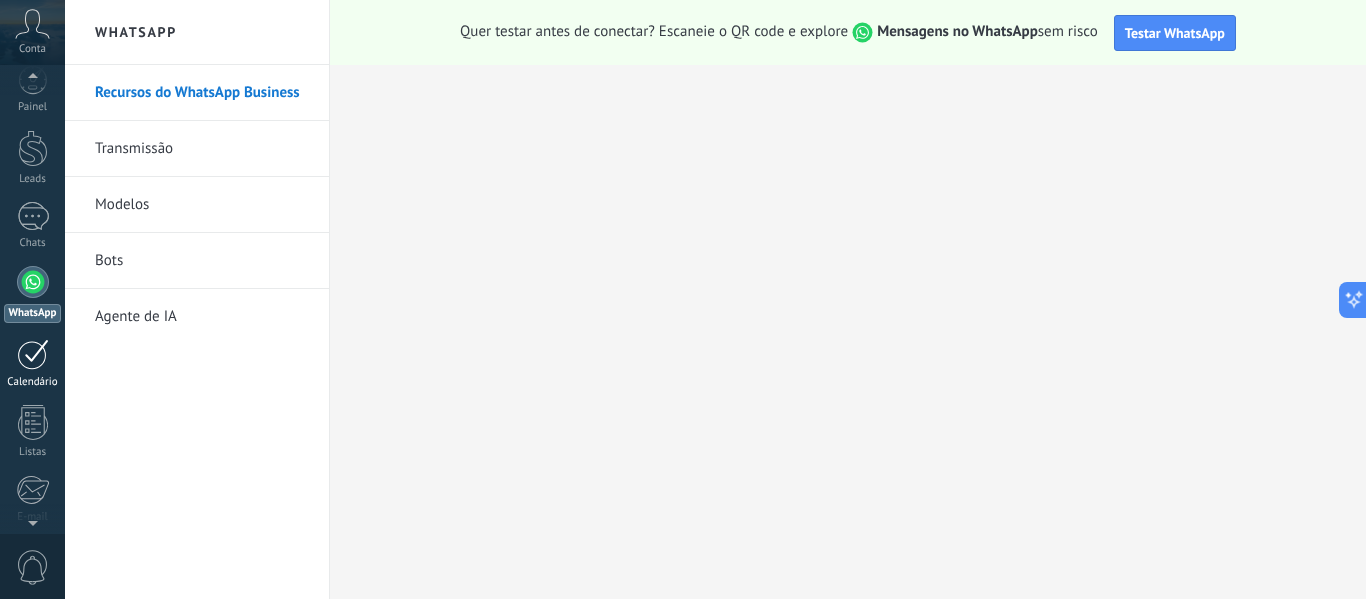 click at bounding box center [33, 354] 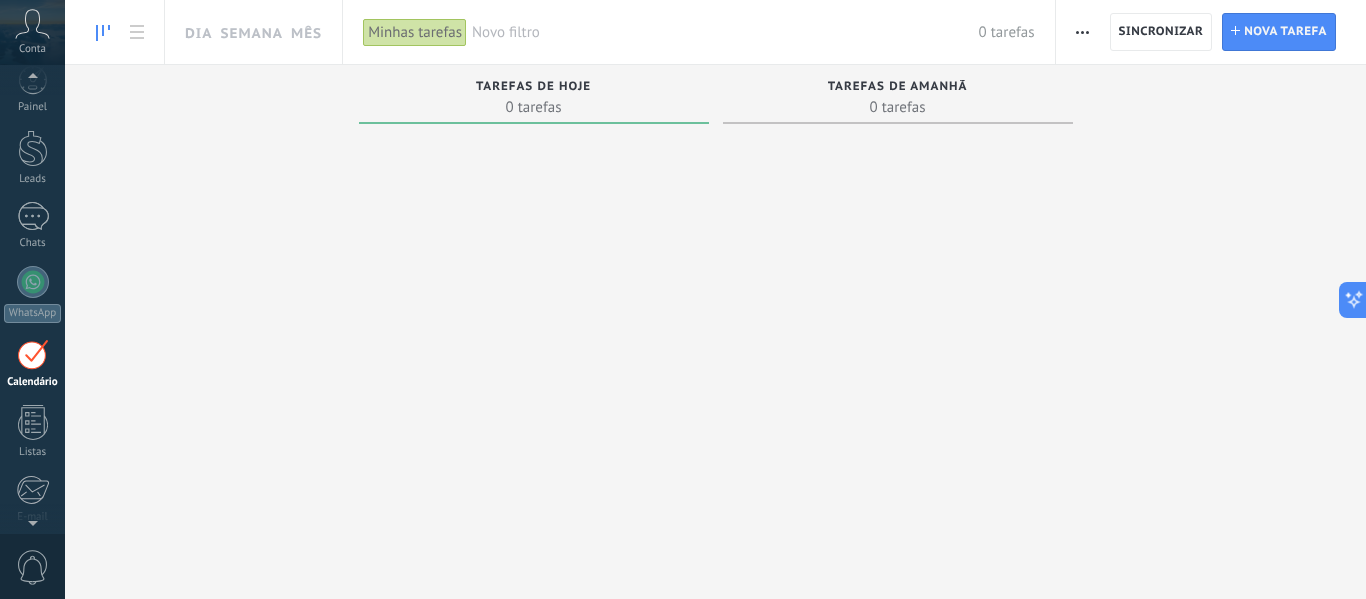 scroll, scrollTop: 58, scrollLeft: 0, axis: vertical 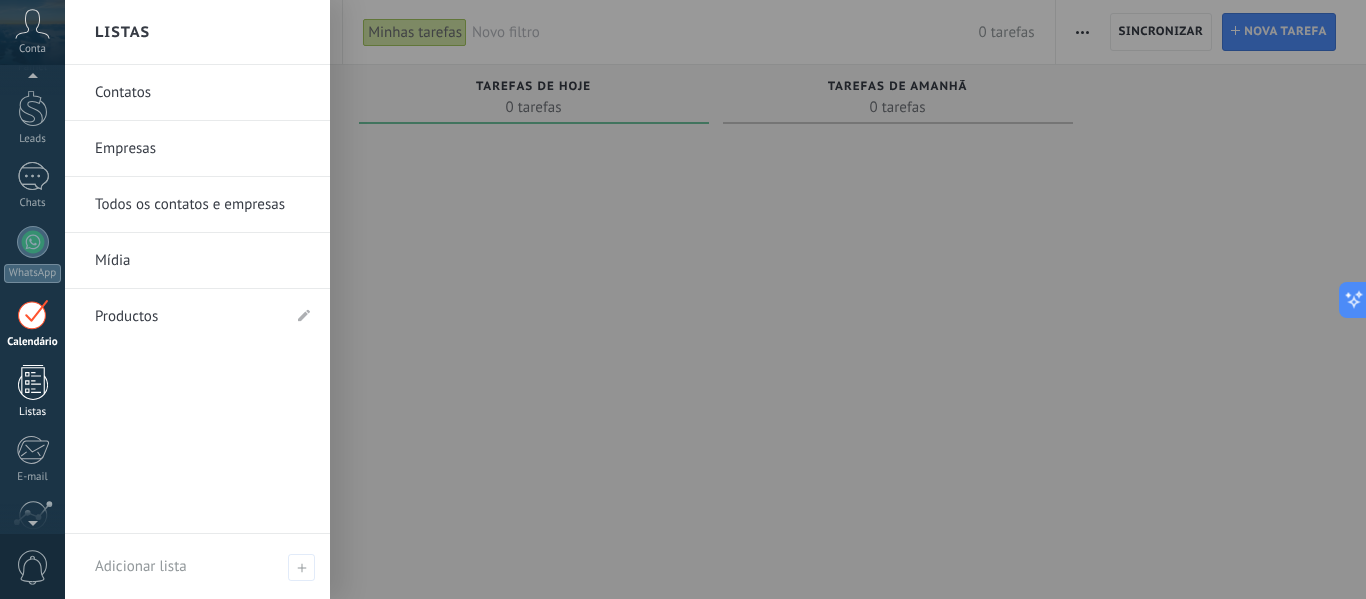 click at bounding box center [33, 382] 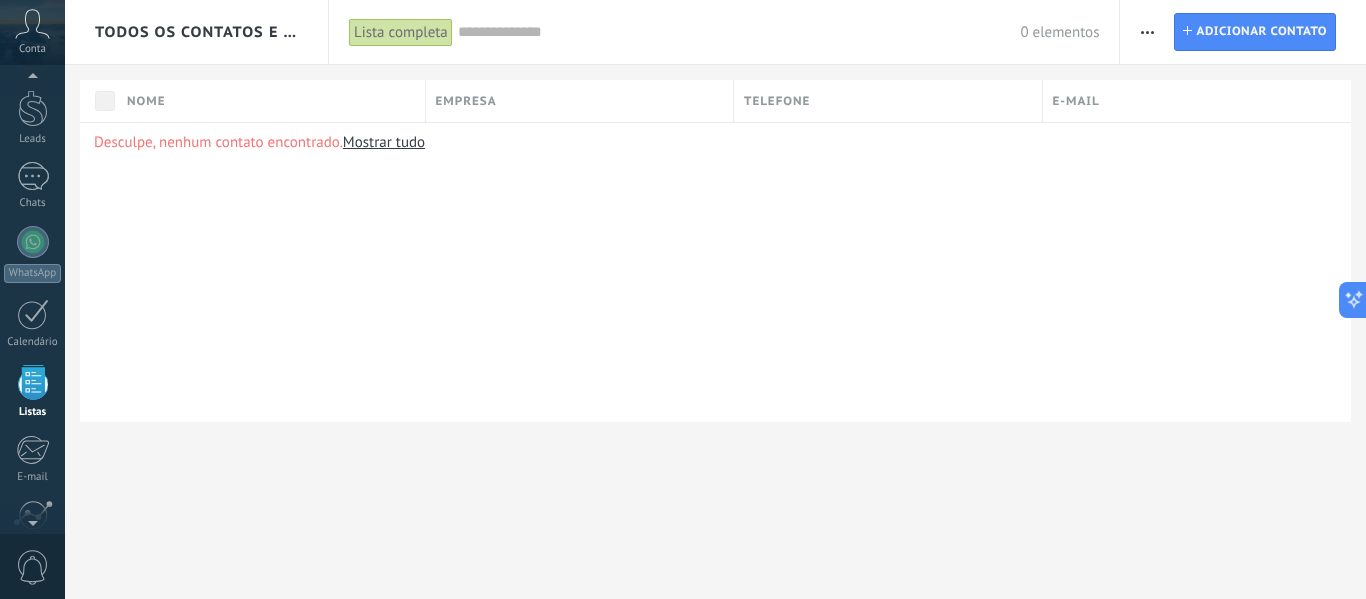 scroll, scrollTop: 124, scrollLeft: 0, axis: vertical 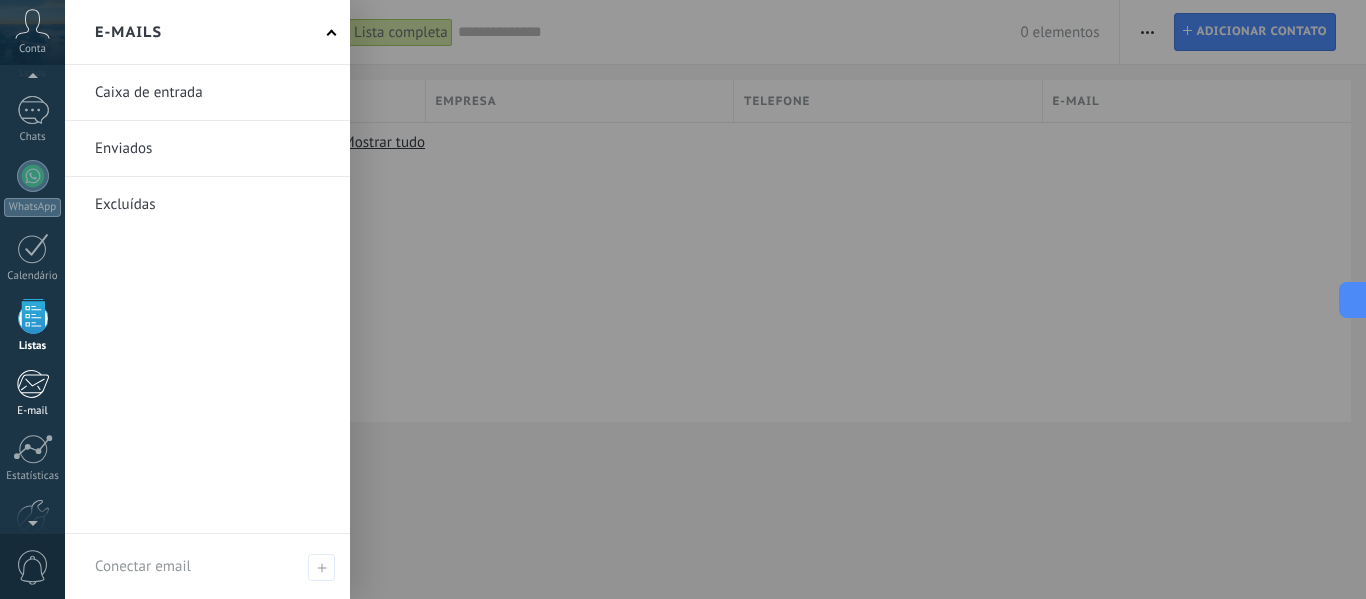 click at bounding box center (32, 384) 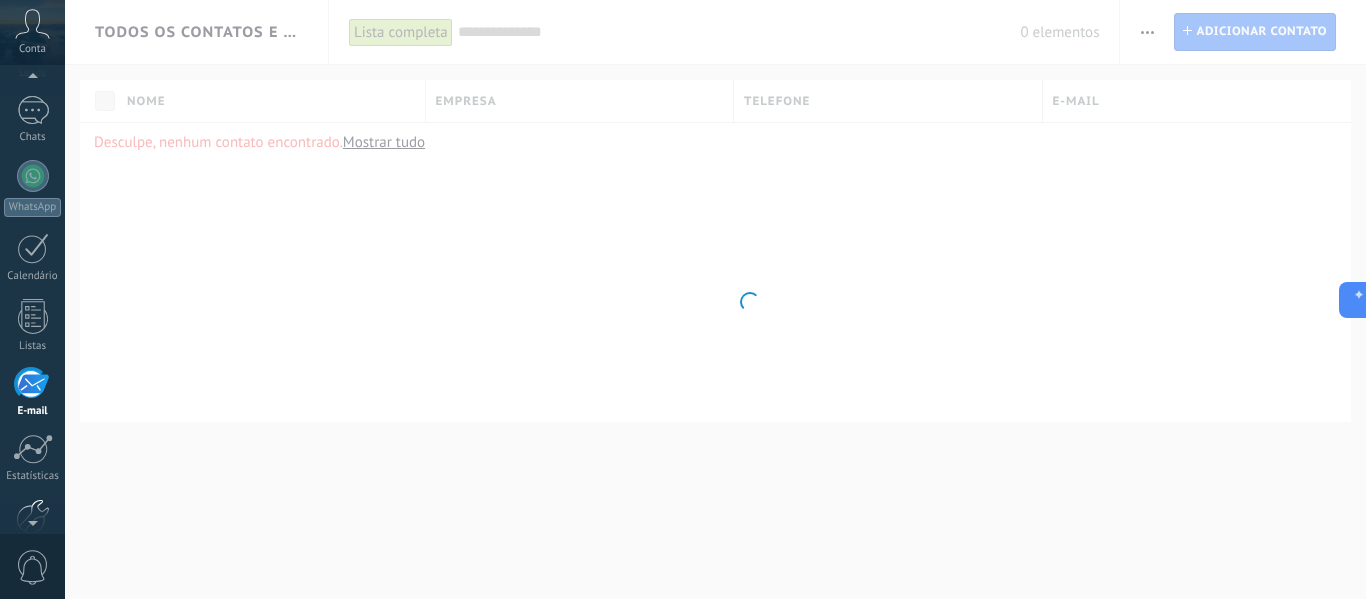 scroll, scrollTop: 194, scrollLeft: 0, axis: vertical 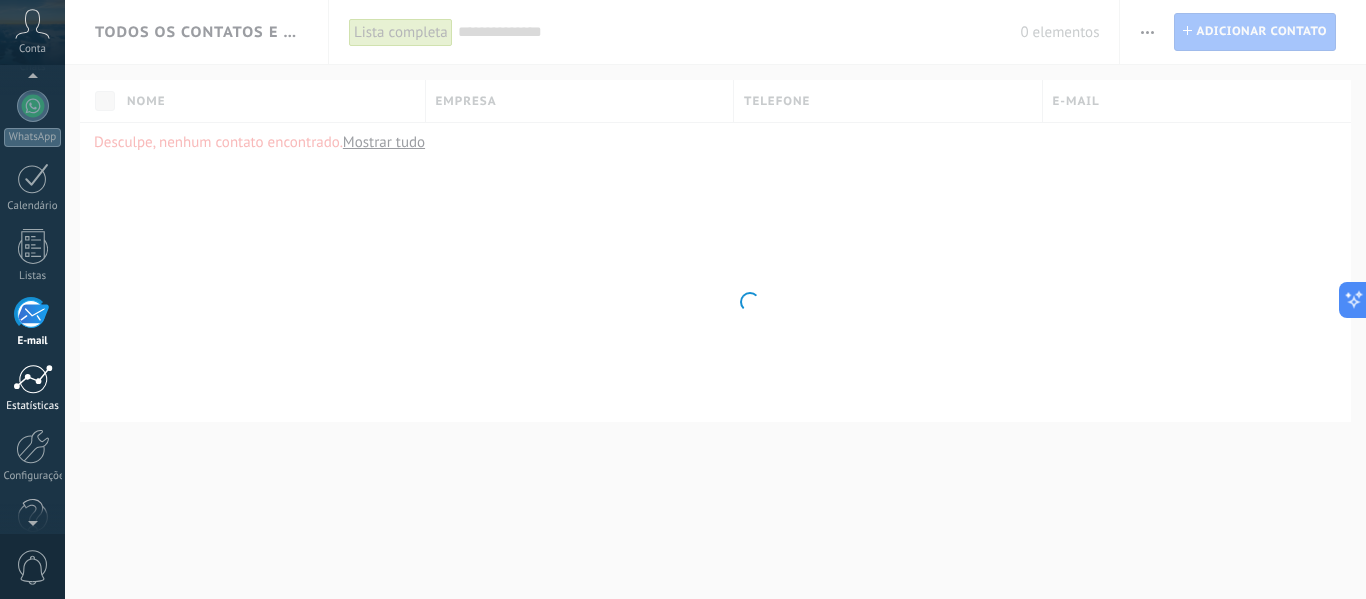 click at bounding box center [33, 379] 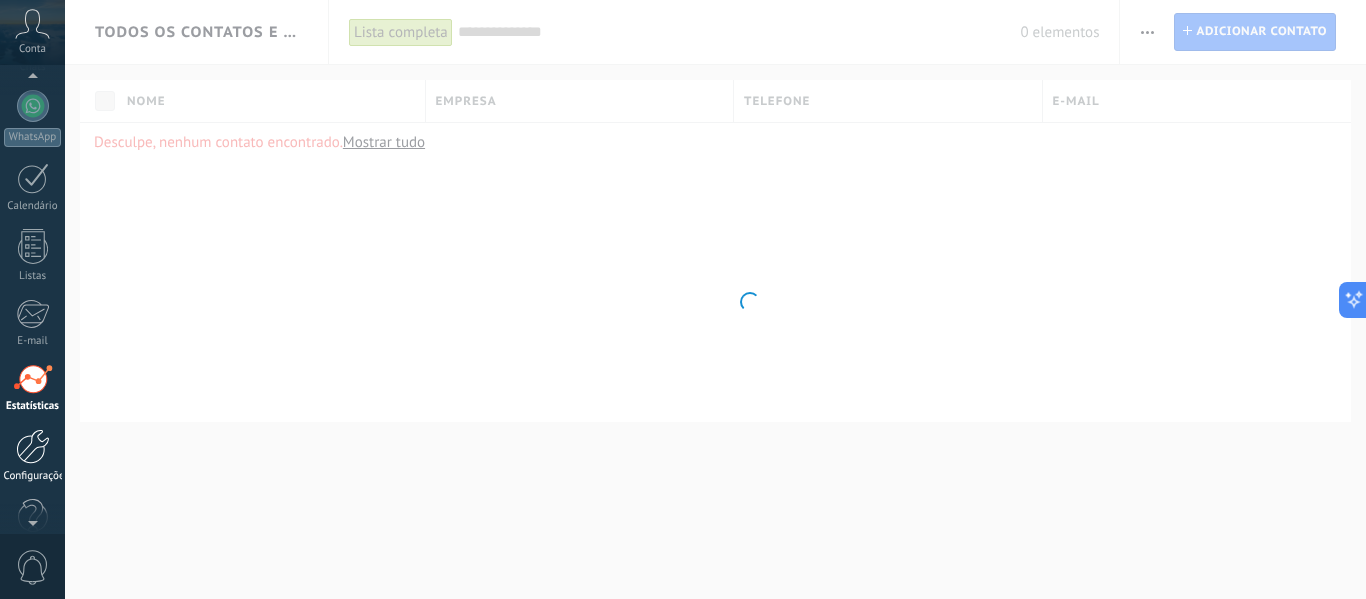 click at bounding box center [33, 446] 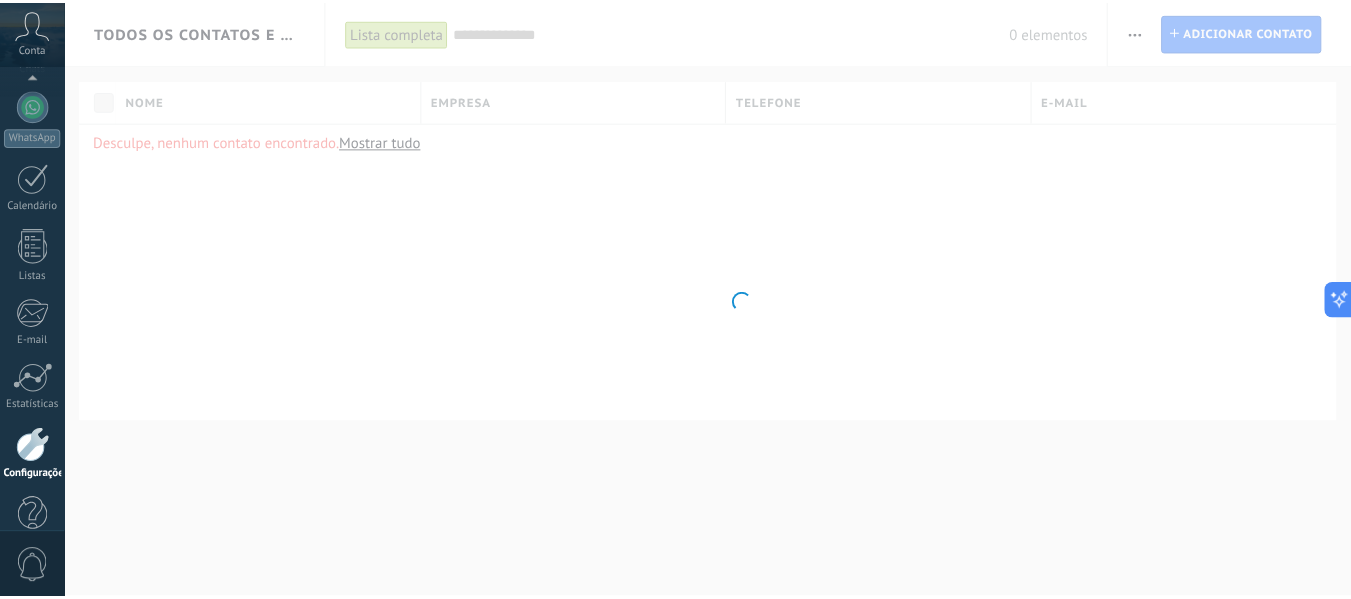 scroll, scrollTop: 233, scrollLeft: 0, axis: vertical 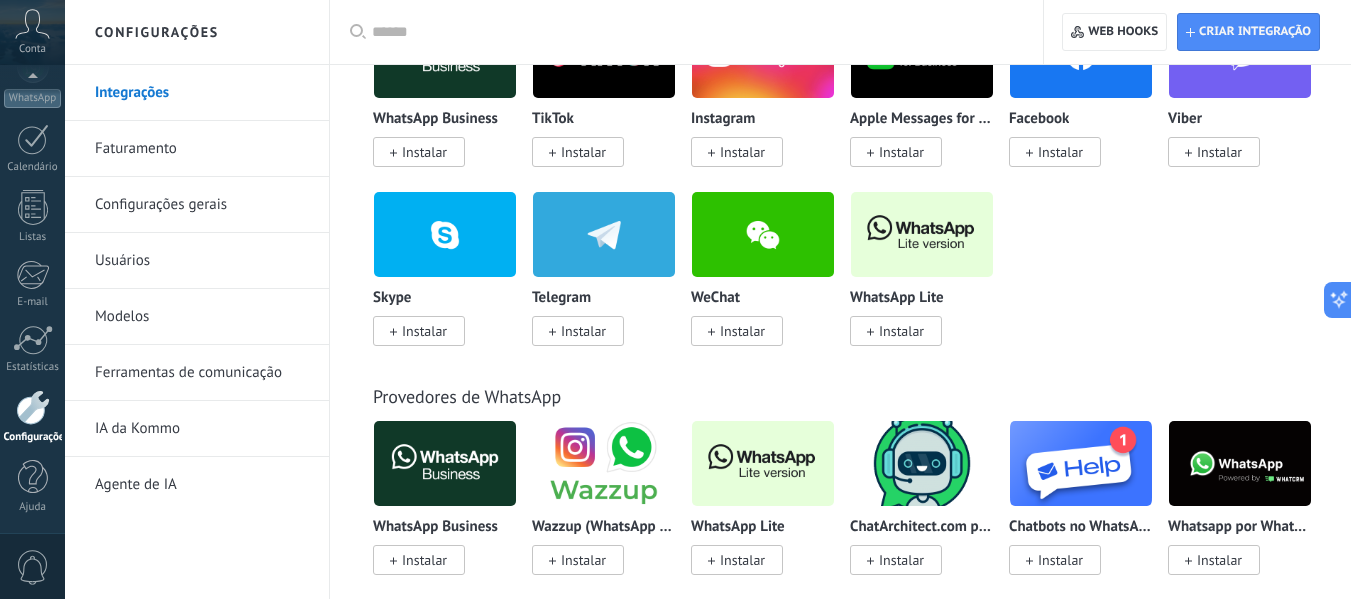 click on "Usuários" at bounding box center [202, 261] 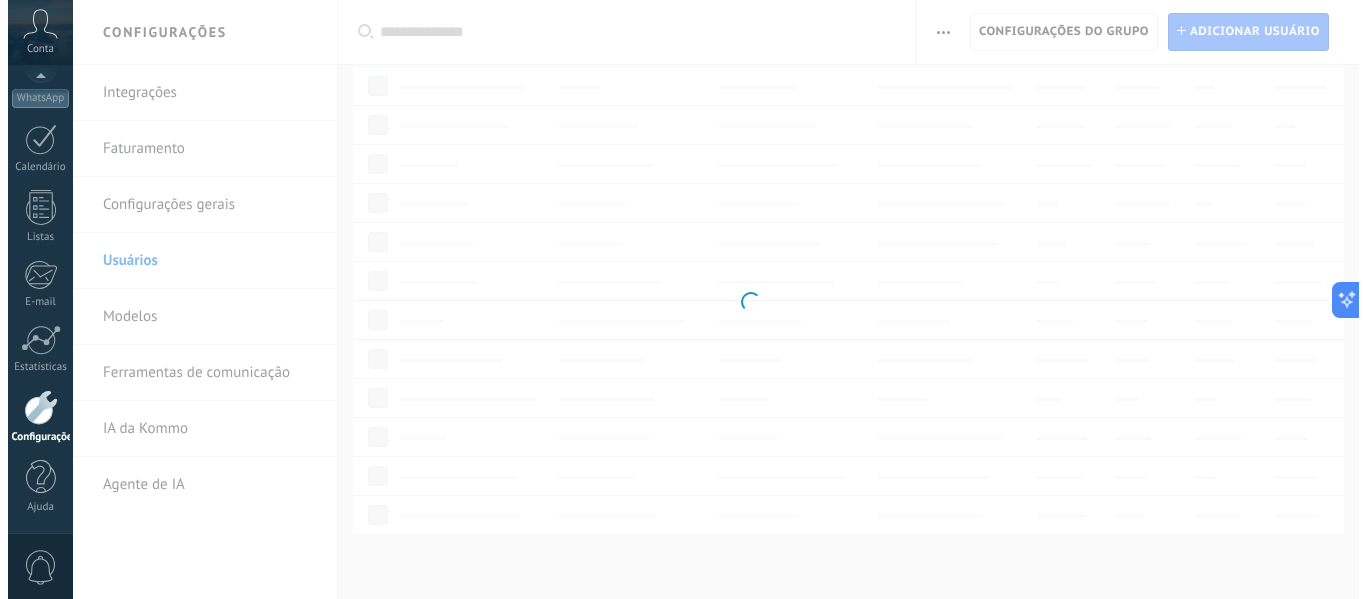 scroll, scrollTop: 0, scrollLeft: 0, axis: both 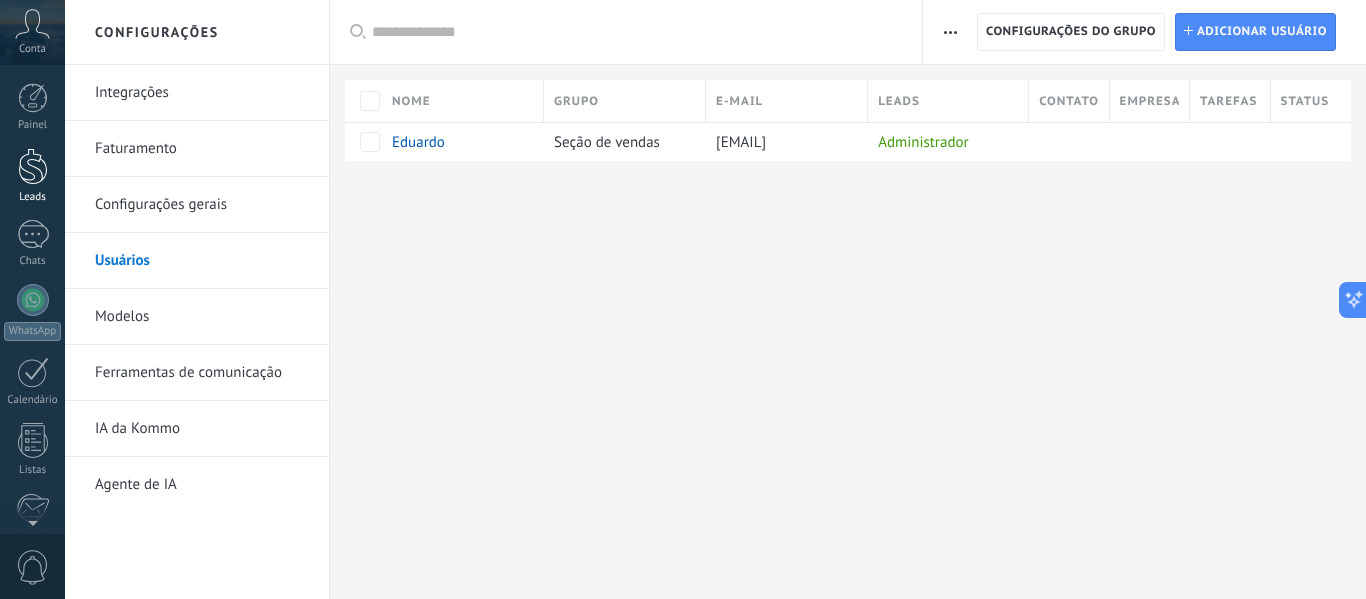 click on "Leads" at bounding box center [32, 176] 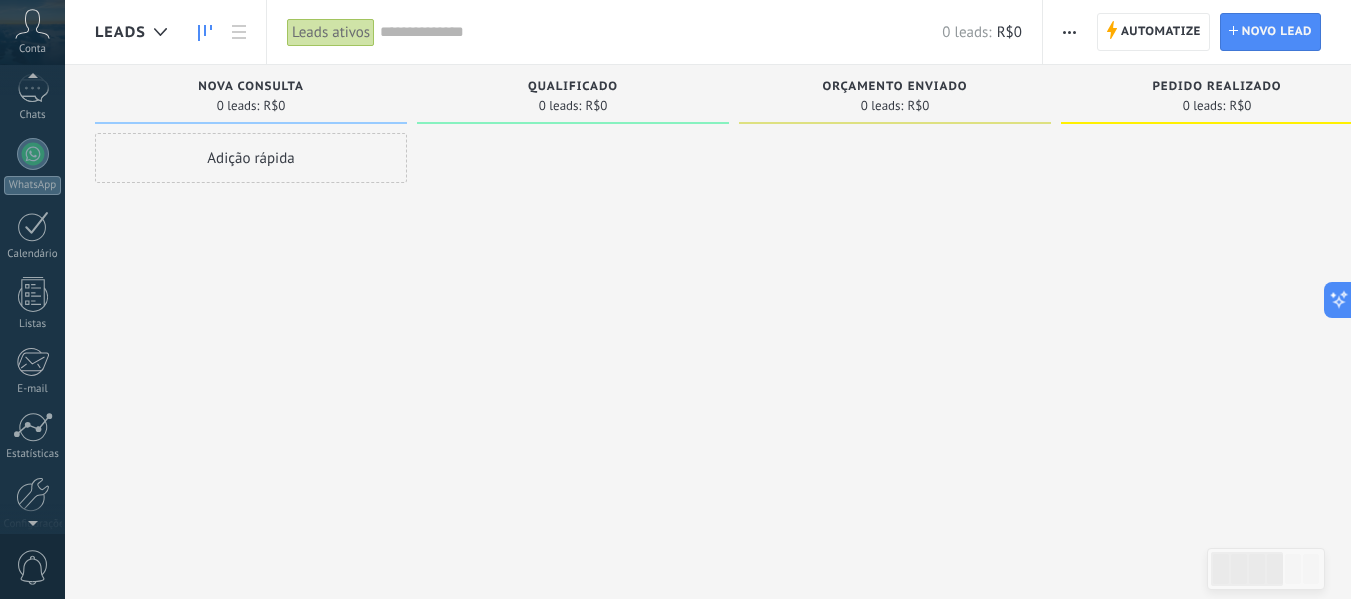 scroll, scrollTop: 119, scrollLeft: 0, axis: vertical 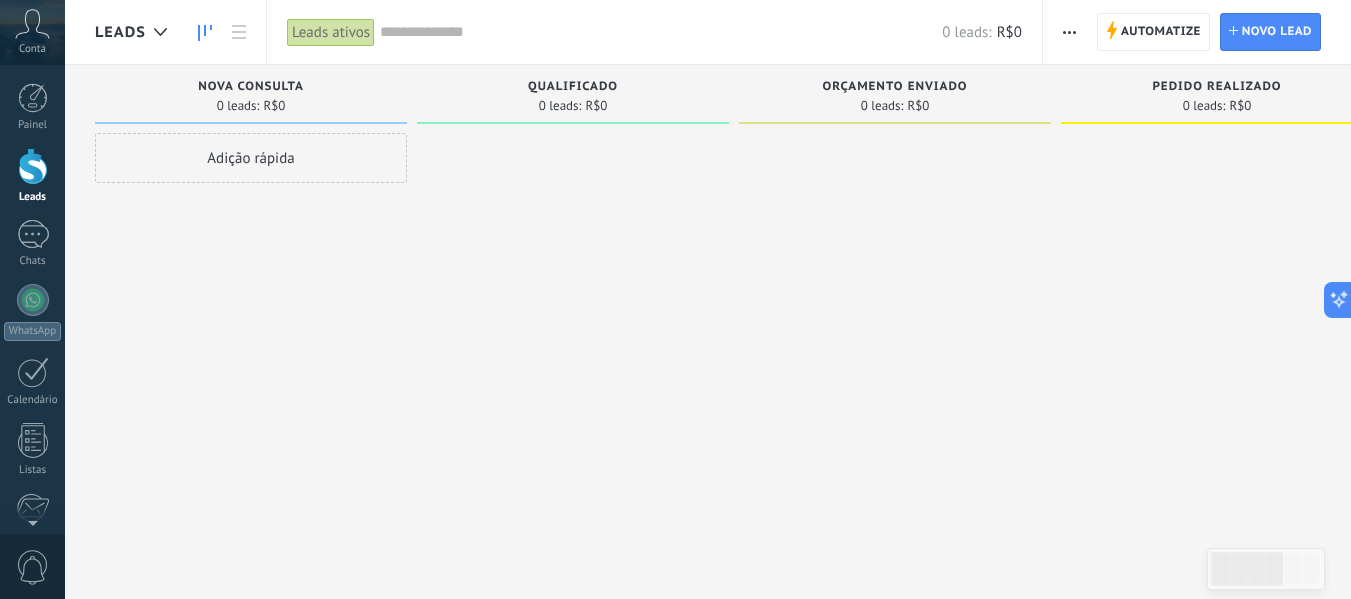 click 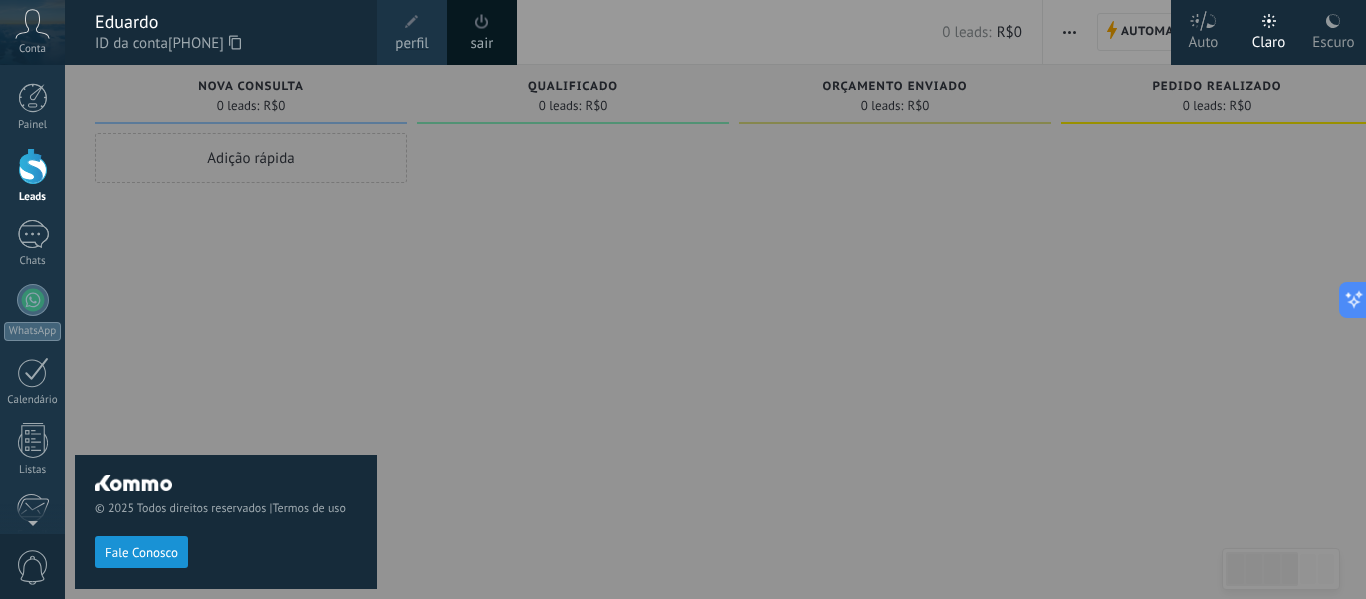 click at bounding box center [748, 299] 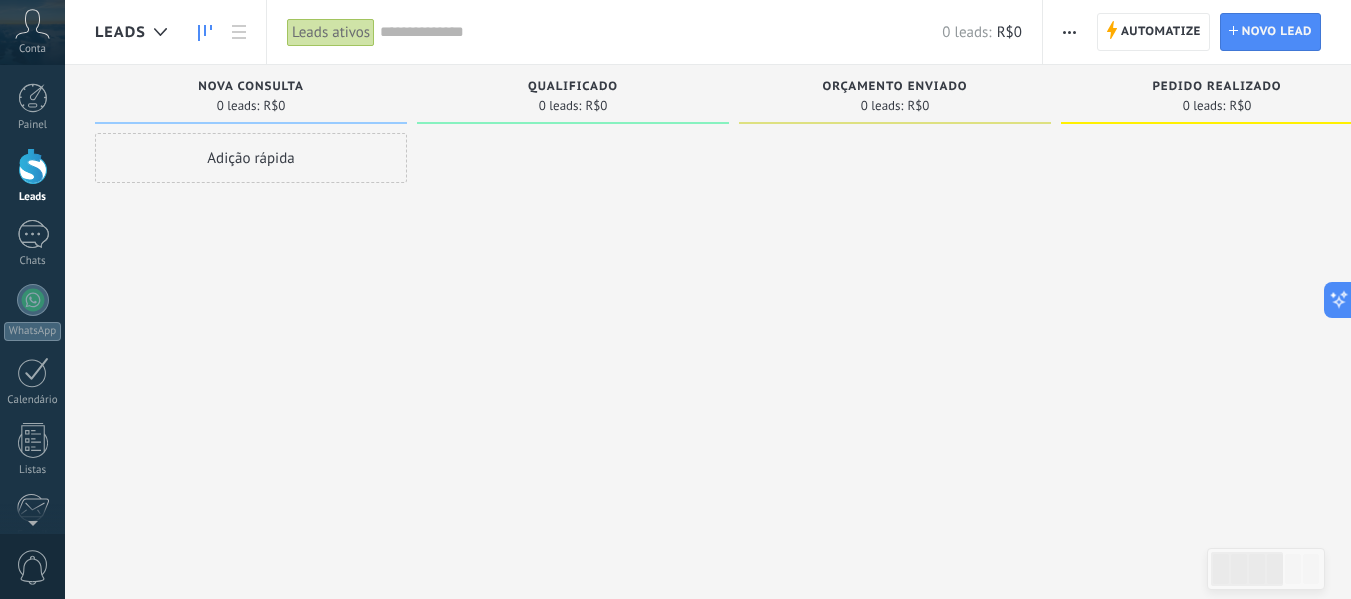 click on "Automatize Nova transmissão Editar funil de vendas Editar layout de cartão Importar Exportar Localizar duplicatas Selecionar vários Ordenar Pela última mensagem Por último evento Por data de criação Por nome Por venda Atualização automática Automatize Automatize Lead Novo lead" at bounding box center [1197, 32] 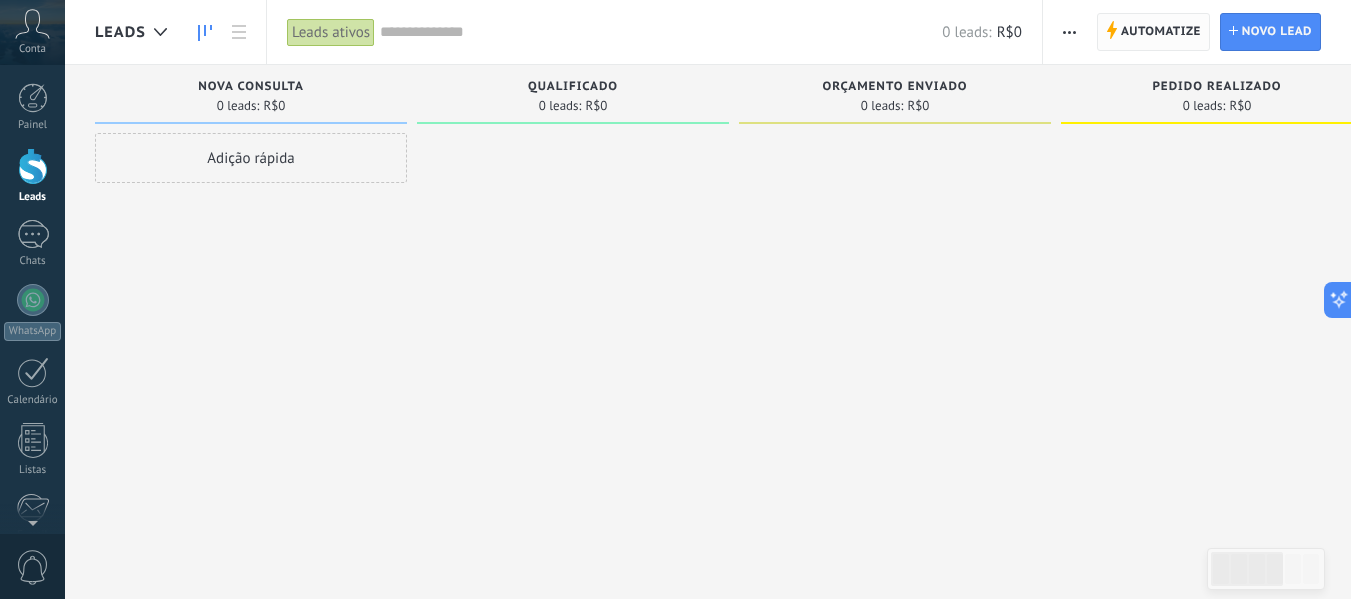click on "Automatize" at bounding box center (1161, 32) 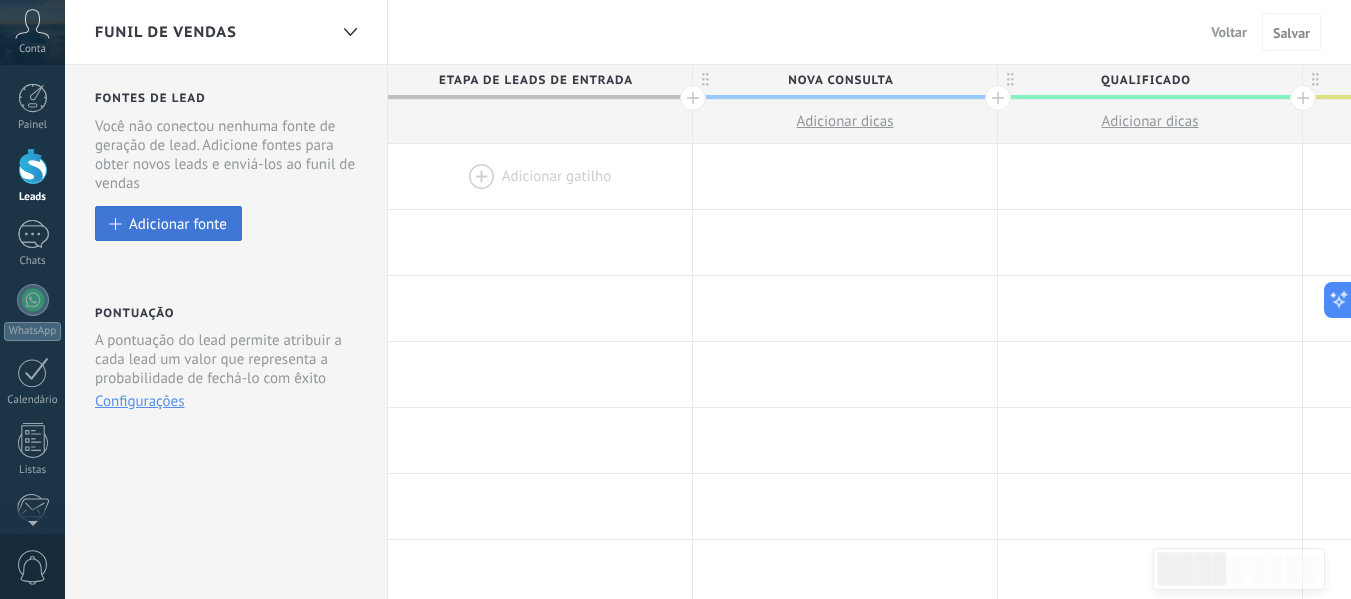 click on "Adicionar fonte" at bounding box center [178, 223] 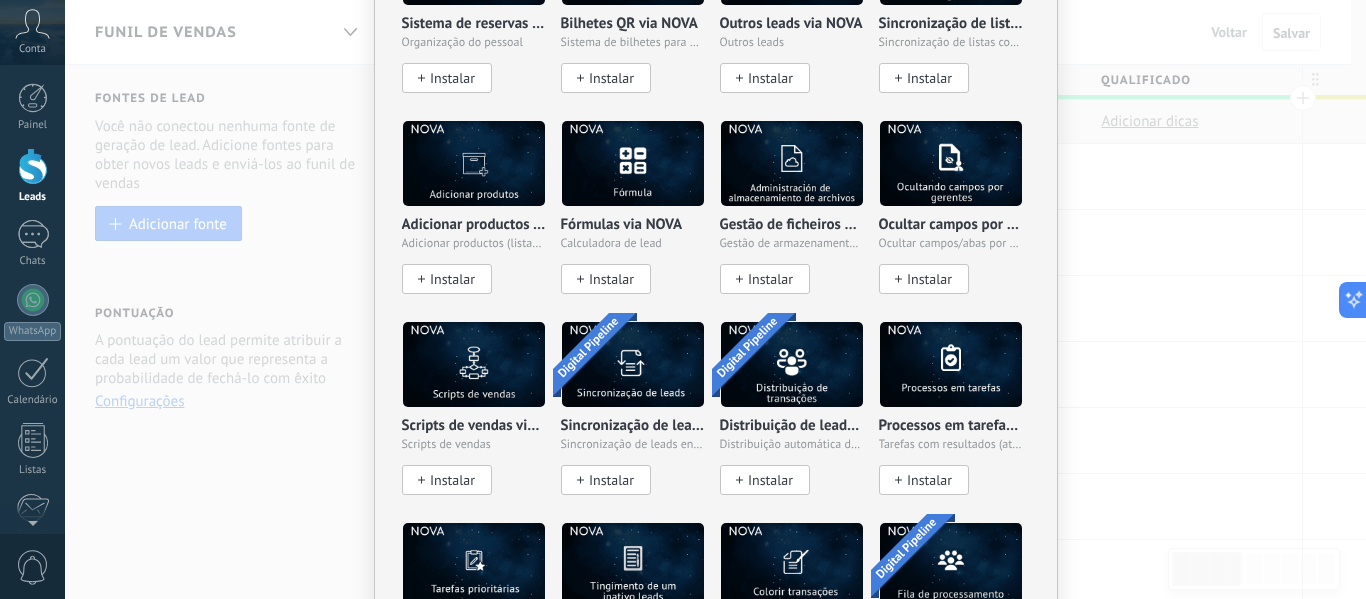 scroll, scrollTop: 2920, scrollLeft: 0, axis: vertical 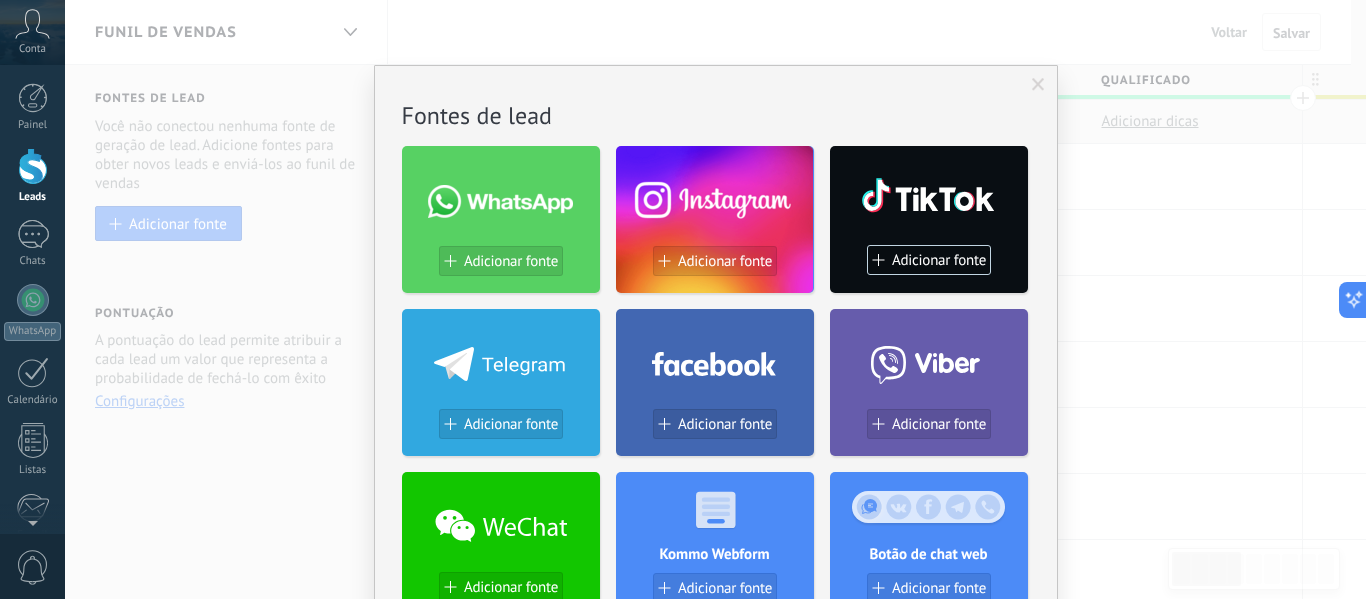 click at bounding box center [1038, 85] 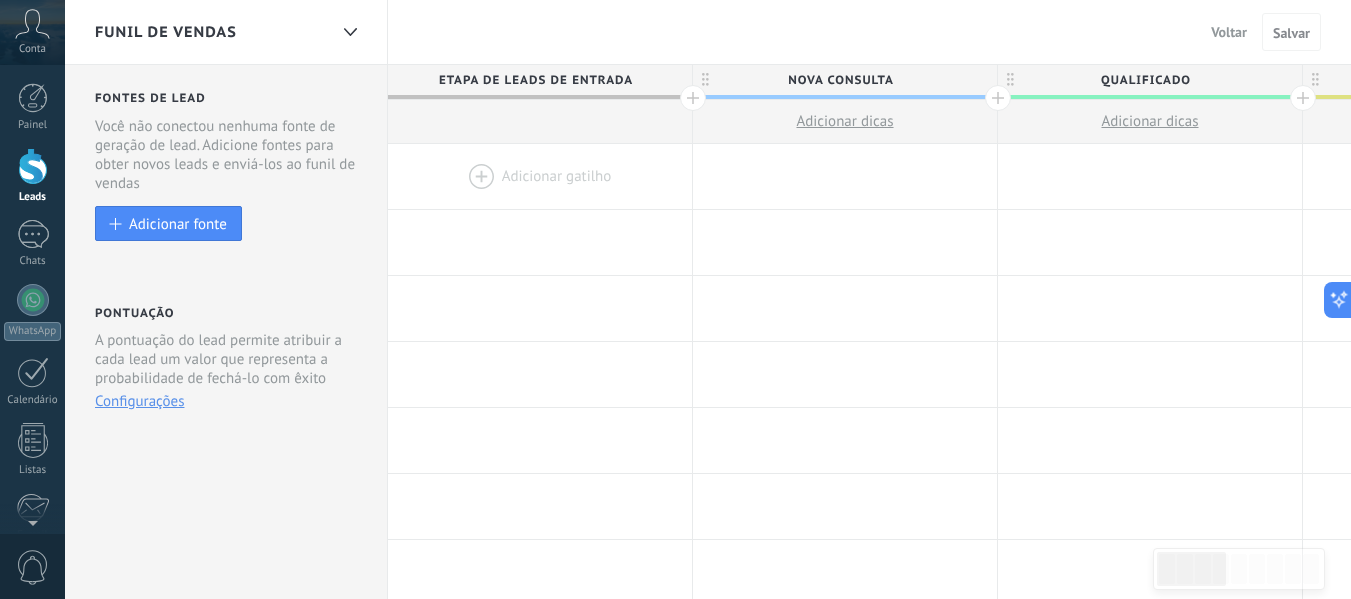click 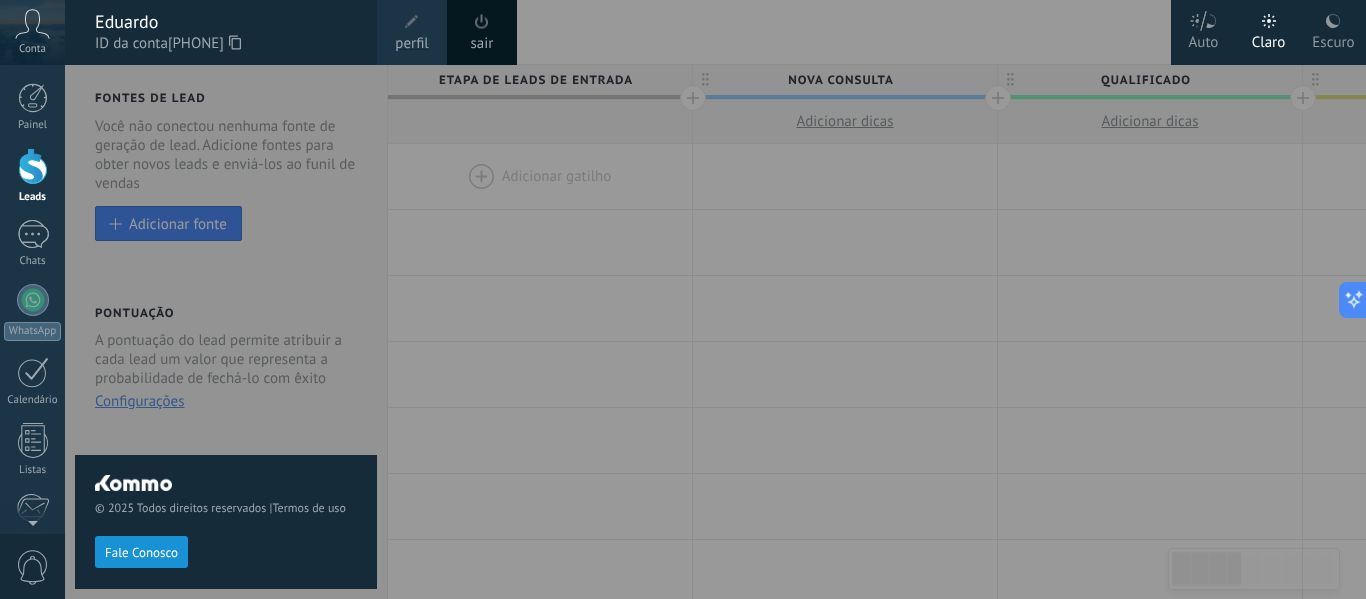 click on "Escuro" at bounding box center (1333, 39) 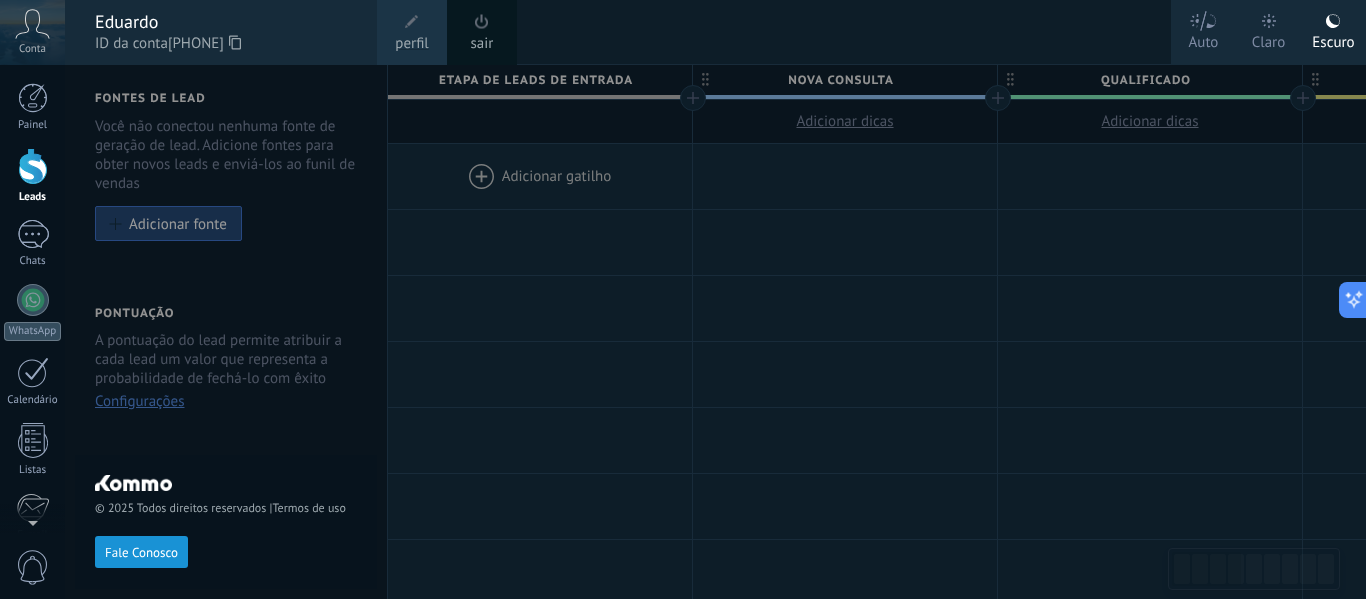 click on "Claro" at bounding box center (1269, 39) 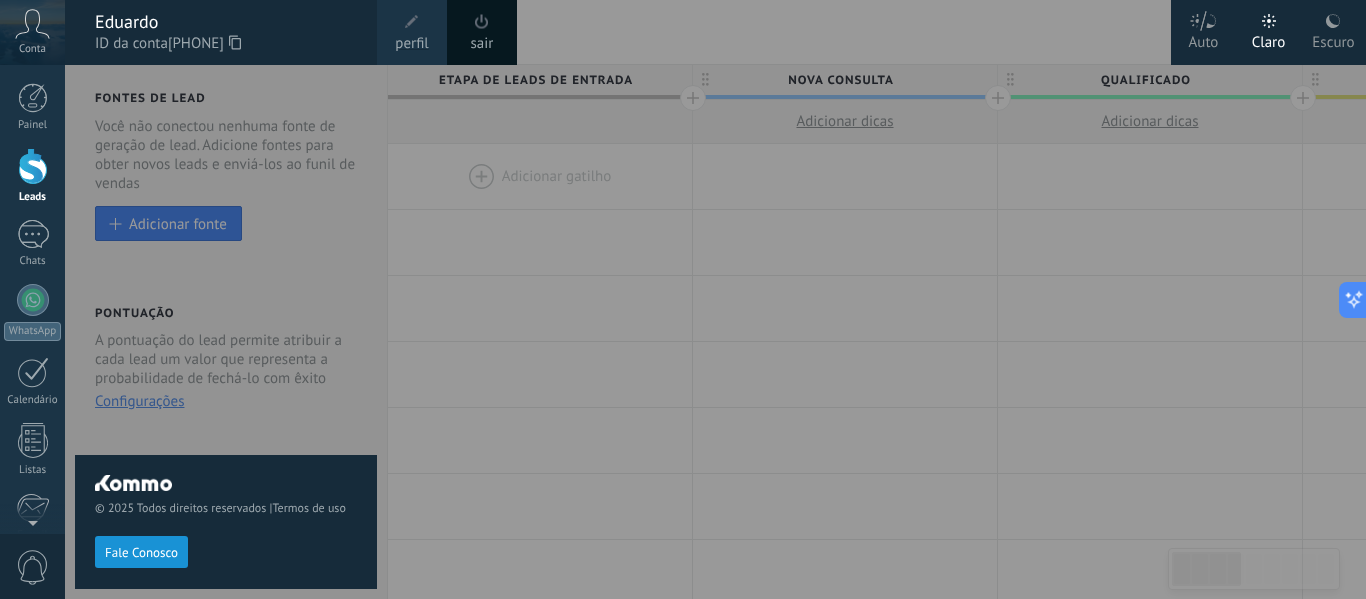 click on "Auto" at bounding box center [1204, 39] 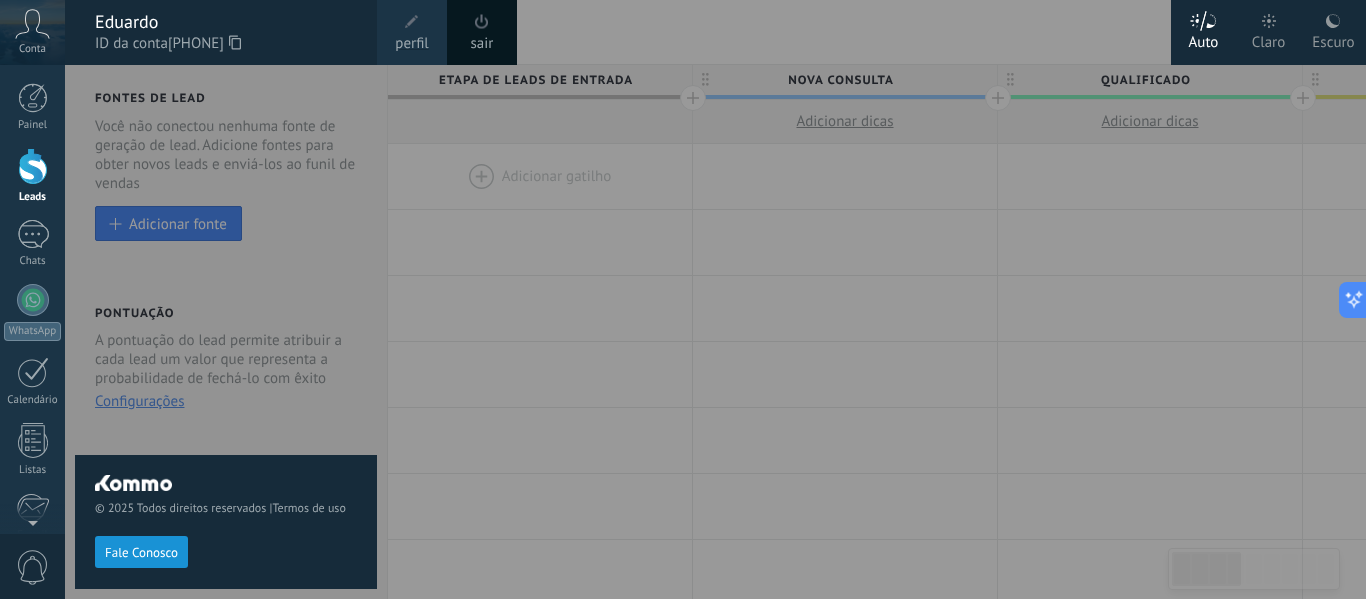 click on "Claro" at bounding box center [1269, 39] 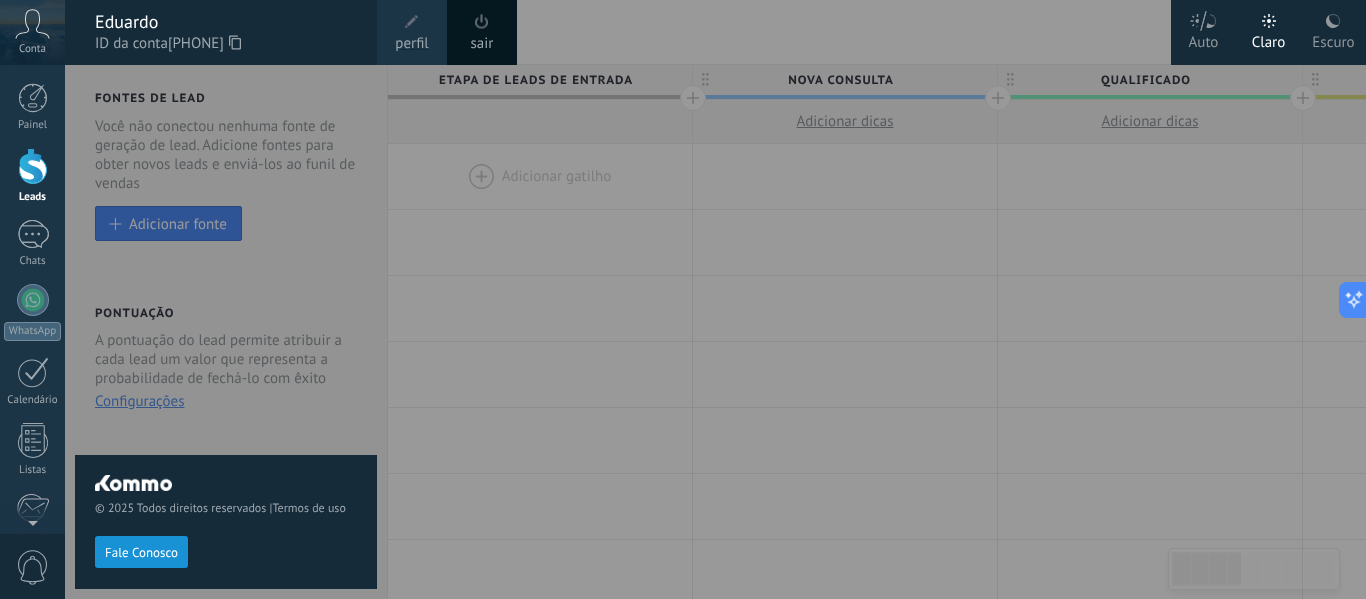 click at bounding box center [748, 299] 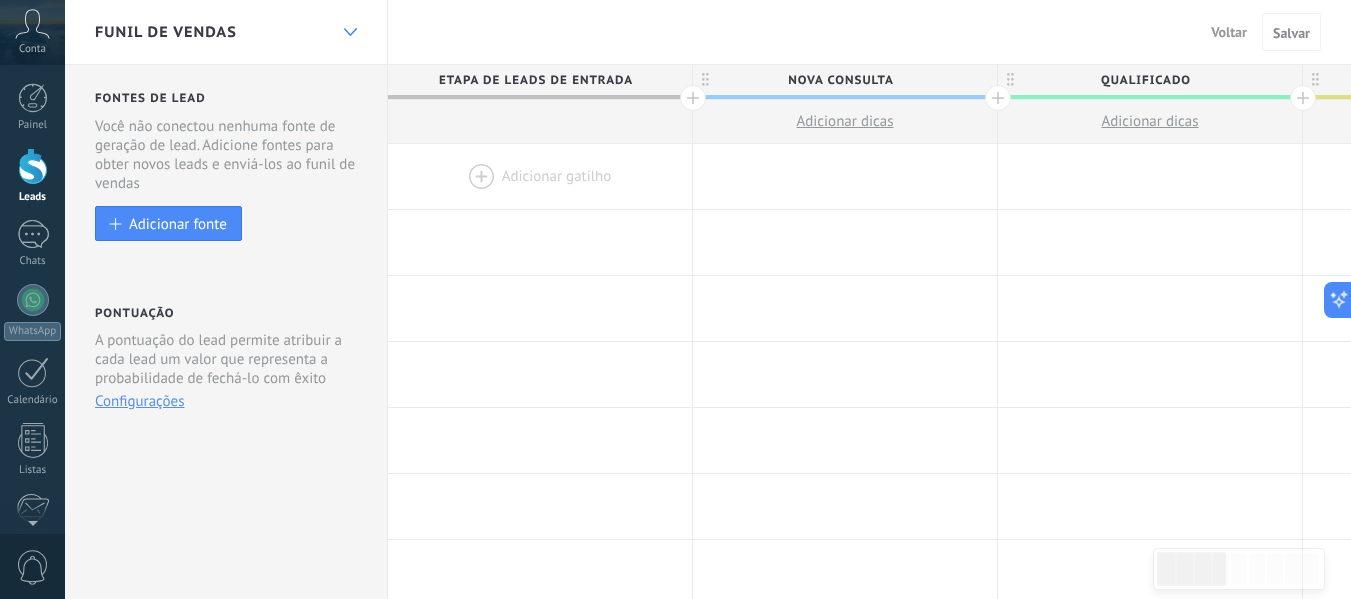 click 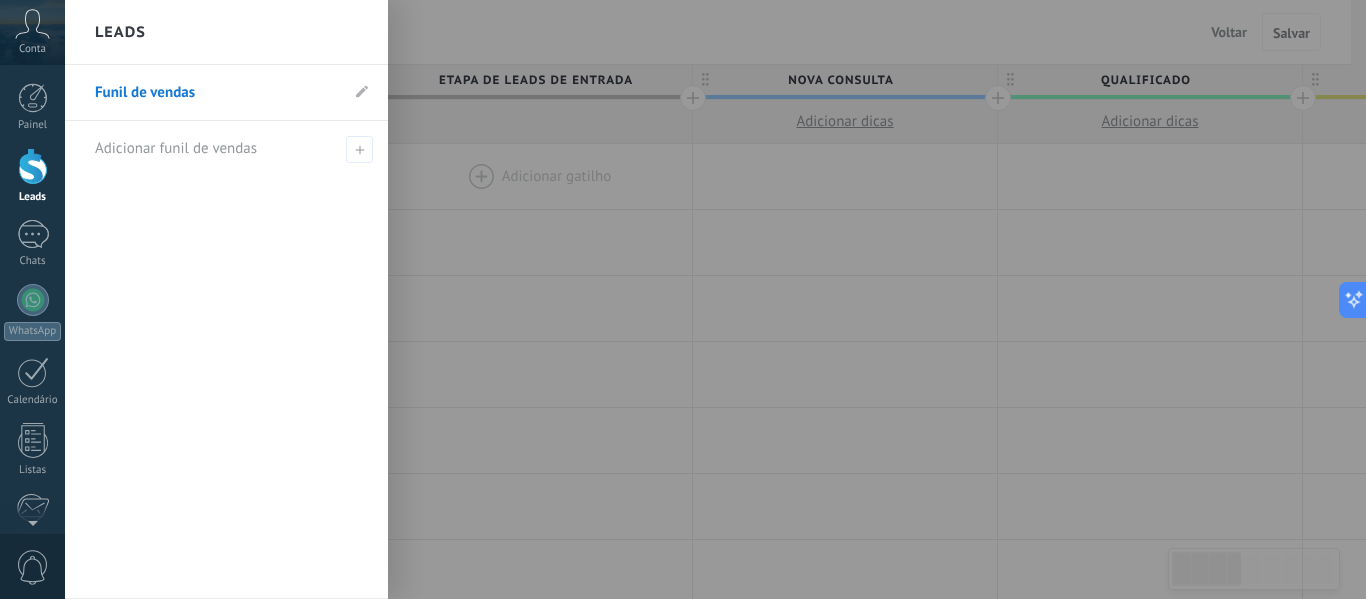click at bounding box center [748, 299] 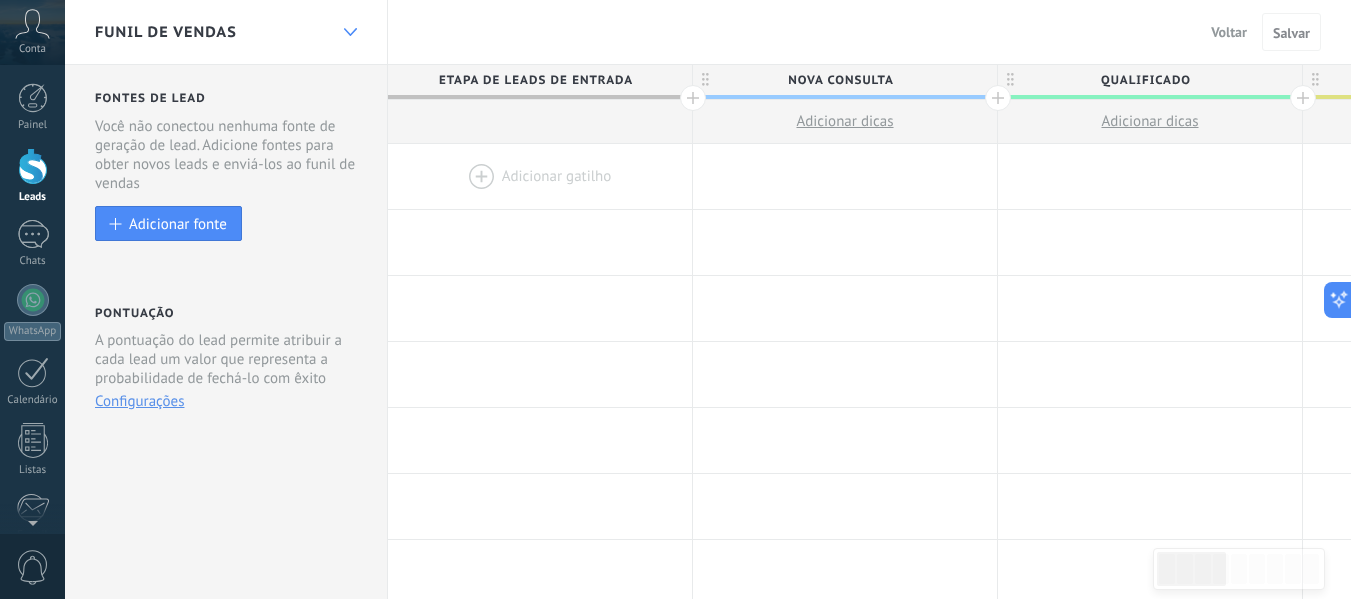 click 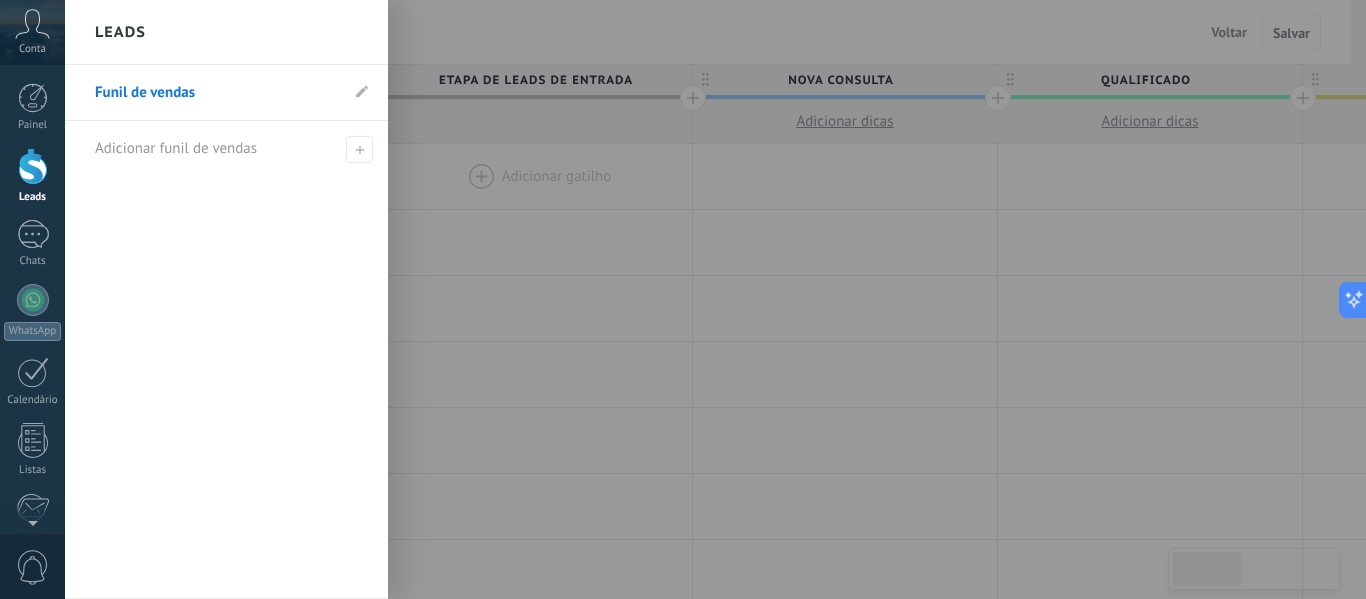 click on "Funil de vendas" at bounding box center (226, 93) 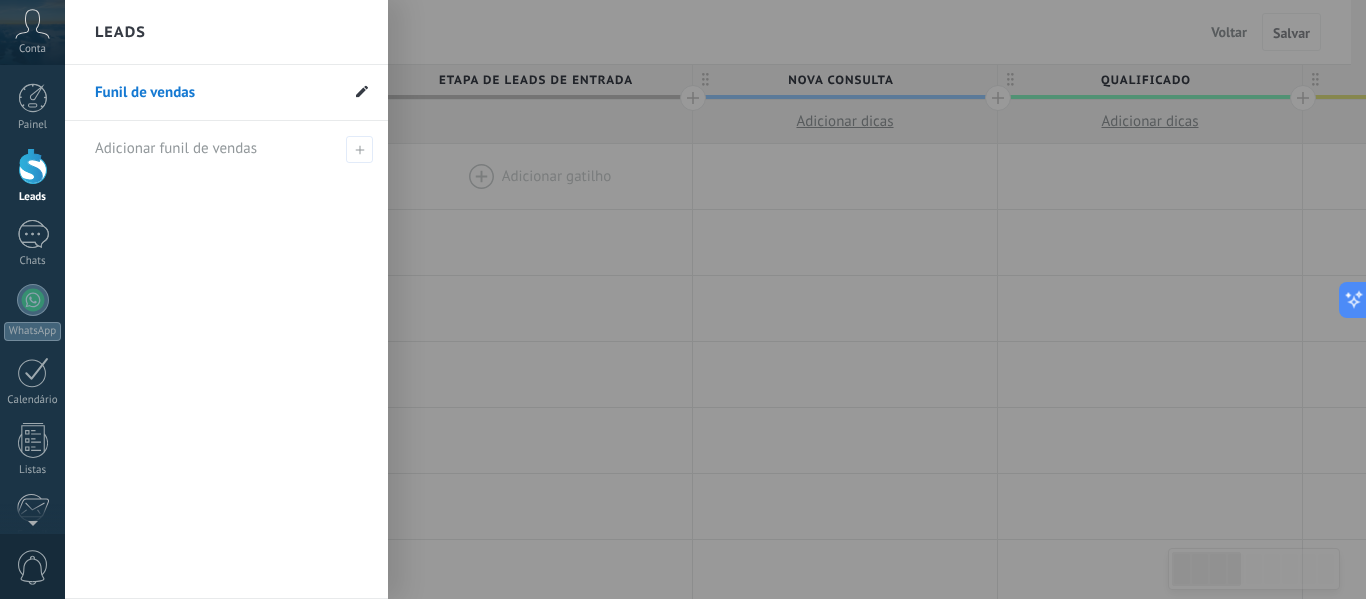 click at bounding box center [362, 92] 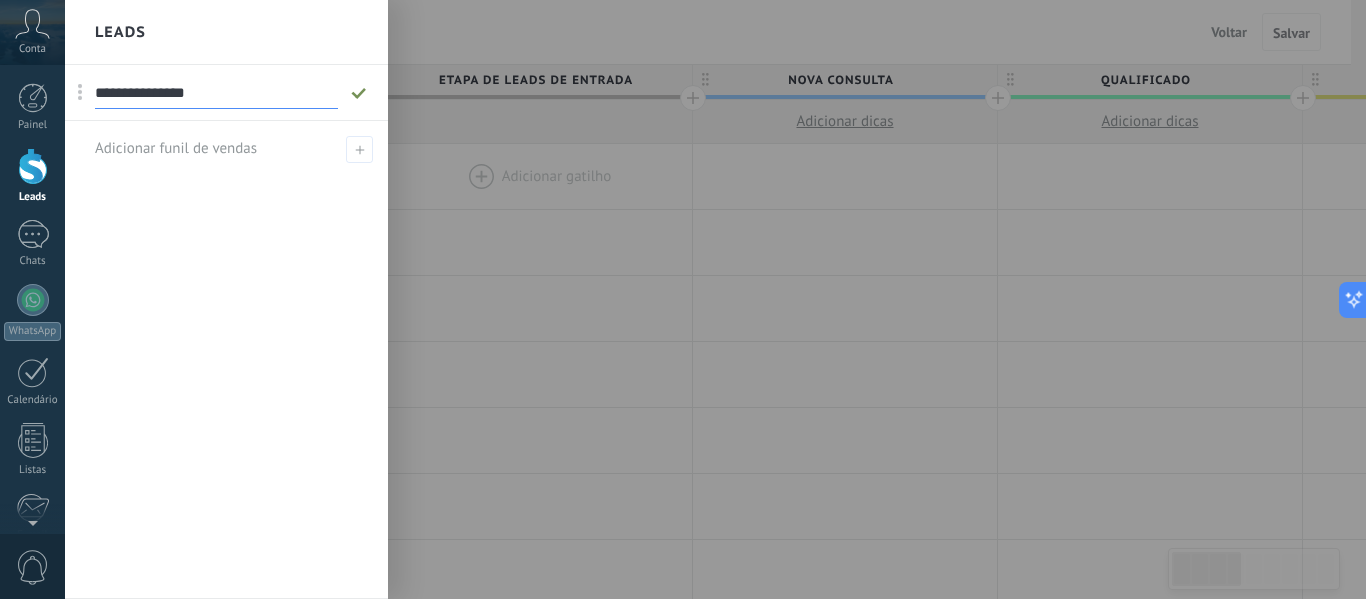 click at bounding box center [748, 299] 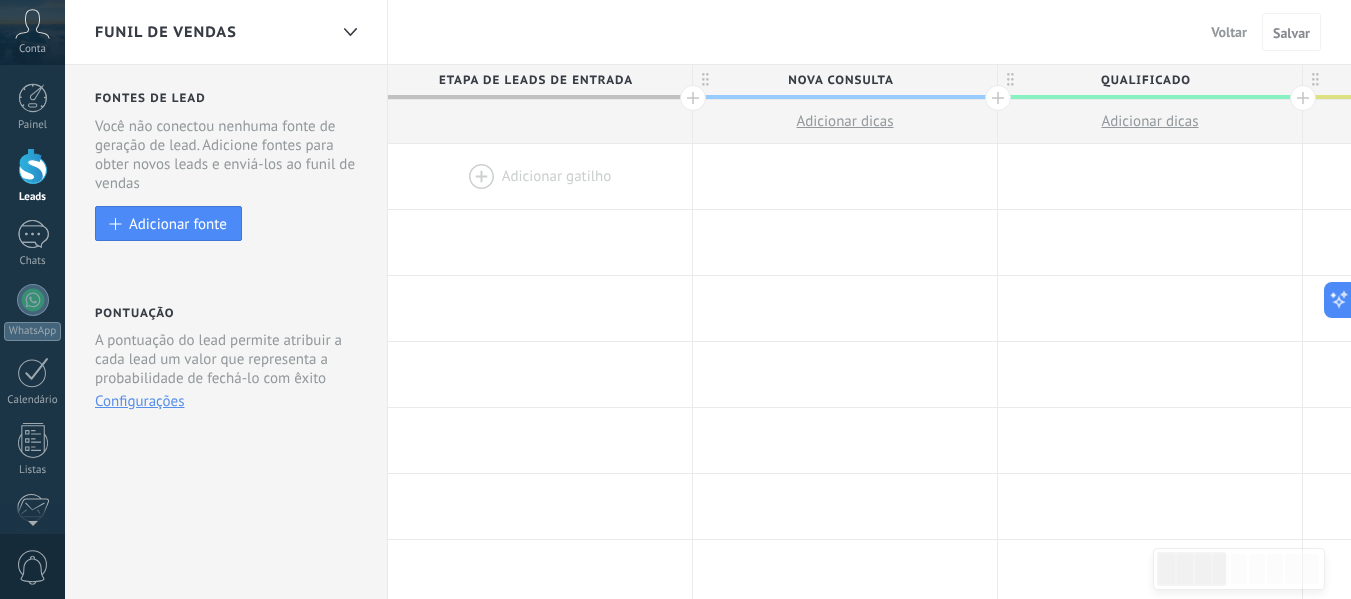 click on "Etapa de leads de entrada" at bounding box center [535, 80] 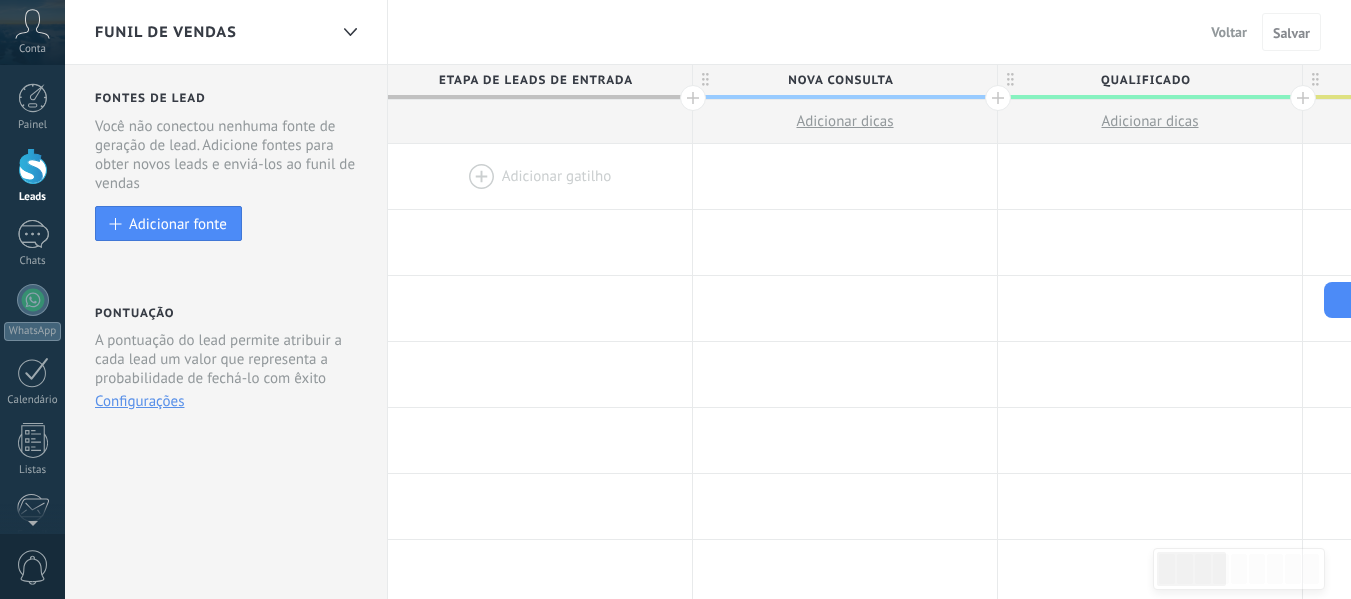 click on "Nova consulta" at bounding box center [840, 80] 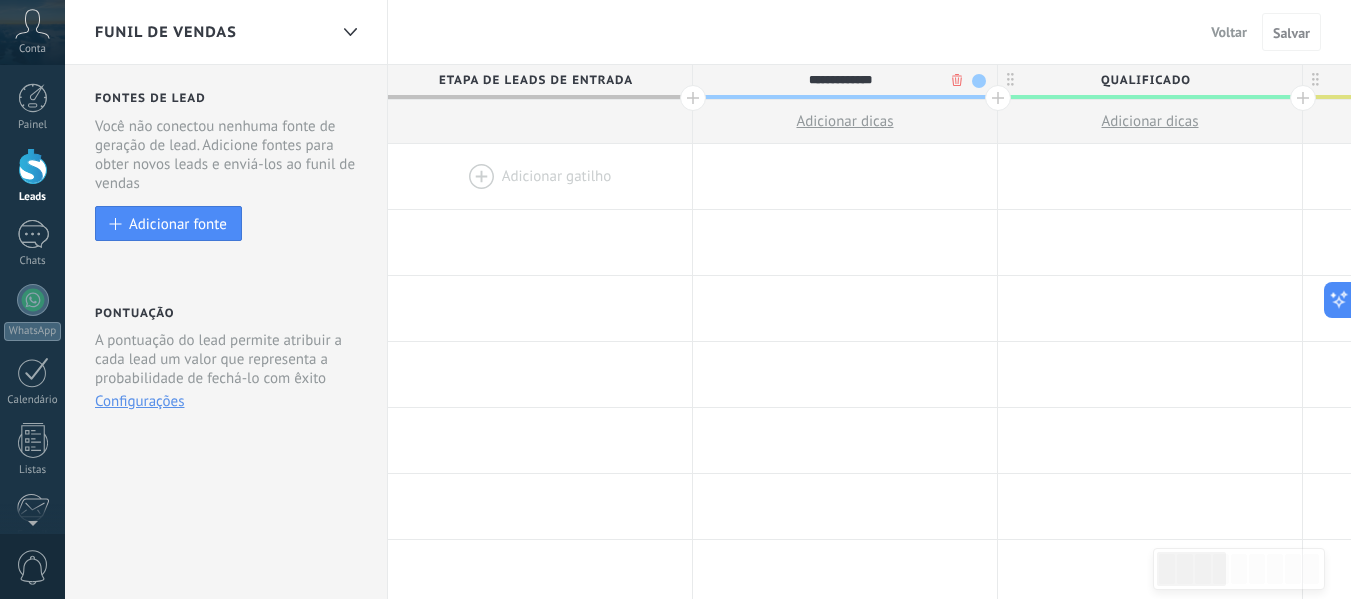 click at bounding box center [693, 98] 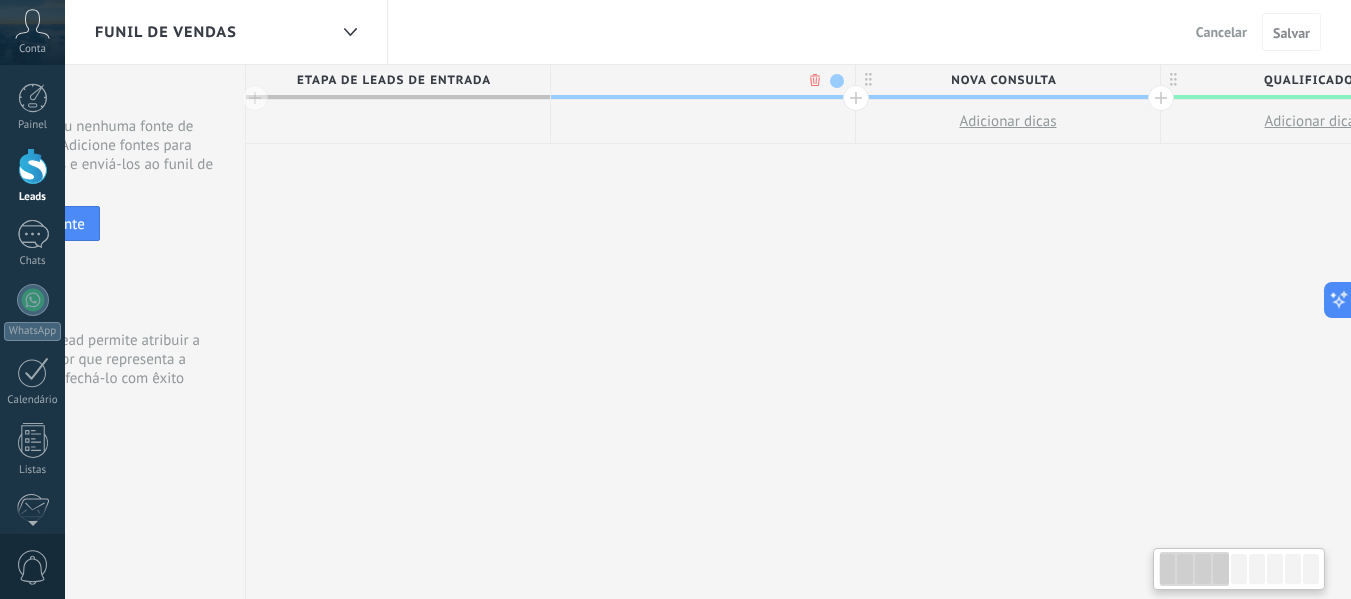 scroll, scrollTop: 0, scrollLeft: 148, axis: horizontal 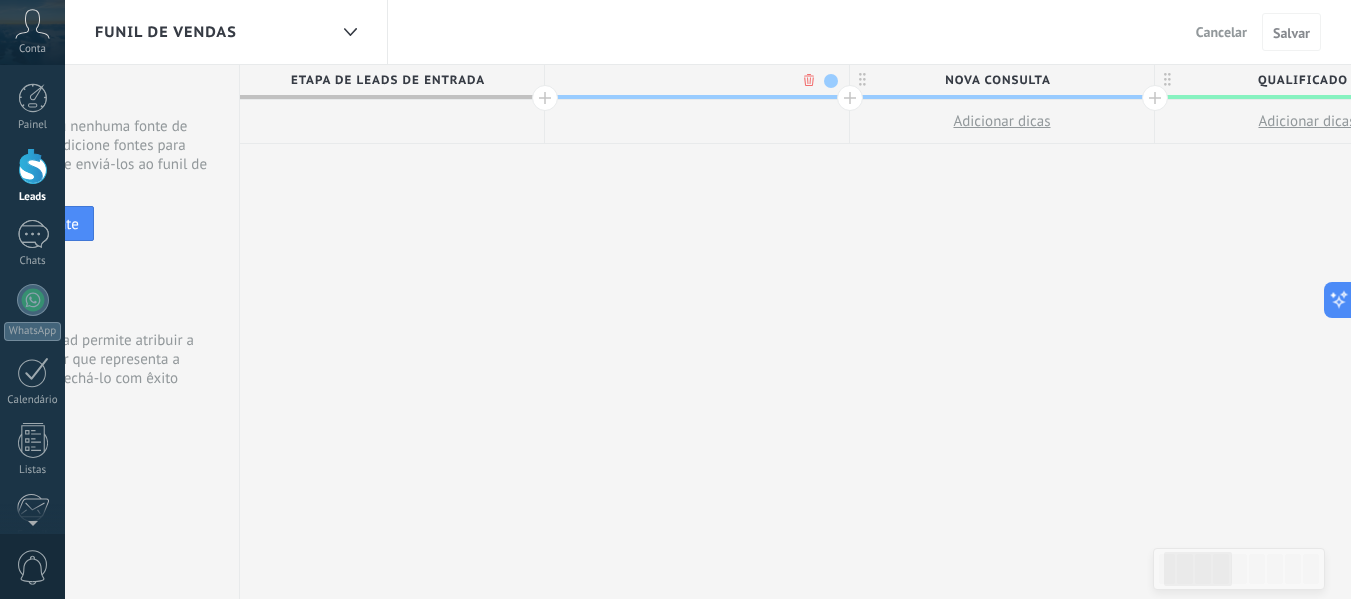 click on ".abccls-1,.abccls-2{fill-rule:evenodd}.abccls-2{fill:#fff} .abfcls-1{fill:none}.abfcls-2{fill:#fff} .abncls-1{isolation:isolate}.abncls-2{opacity:.06}.abncls-2,.abncls-3,.abncls-6{mix-blend-mode:multiply}.abncls-3{opacity:.15}.abncls-4,.abncls-8{fill:#fff}.abncls-5{fill:url(#abnlinear-gradient)}.abncls-6{opacity:.04}.abncls-7{fill:url(#abnlinear-gradient-2)}.abncls-8{fill-rule:evenodd} .abqst0{fill:#ffa200} .abwcls-1{fill:#252525} .cls-1{isolation:isolate} .acicls-1{fill:none} .aclcls-1{fill:#232323} .acnst0{display:none} .addcls-1,.addcls-2{fill:none;stroke-miterlimit:10}.addcls-1{stroke:#dfe0e5}.addcls-2{stroke:#a1a7ab} .adecls-1,.adecls-2{fill:none;stroke-miterlimit:10}.adecls-1{stroke:#dfe0e5}.adecls-2{stroke:#a1a7ab} .adqcls-1{fill:#8591a5;fill-rule:evenodd} .aeccls-1{fill:#5c9f37} .aeecls-1{fill:#f86161} .aejcls-1{fill:#8591a5;fill-rule:evenodd} .aekcls-1{fill-rule:evenodd} .aelcls-1{fill-rule:evenodd;fill:currentColor} .aemcls-1{fill-rule:evenodd;fill:currentColor} .aencls-2{fill:#f86161;opacity:.3}" at bounding box center (675, 299) 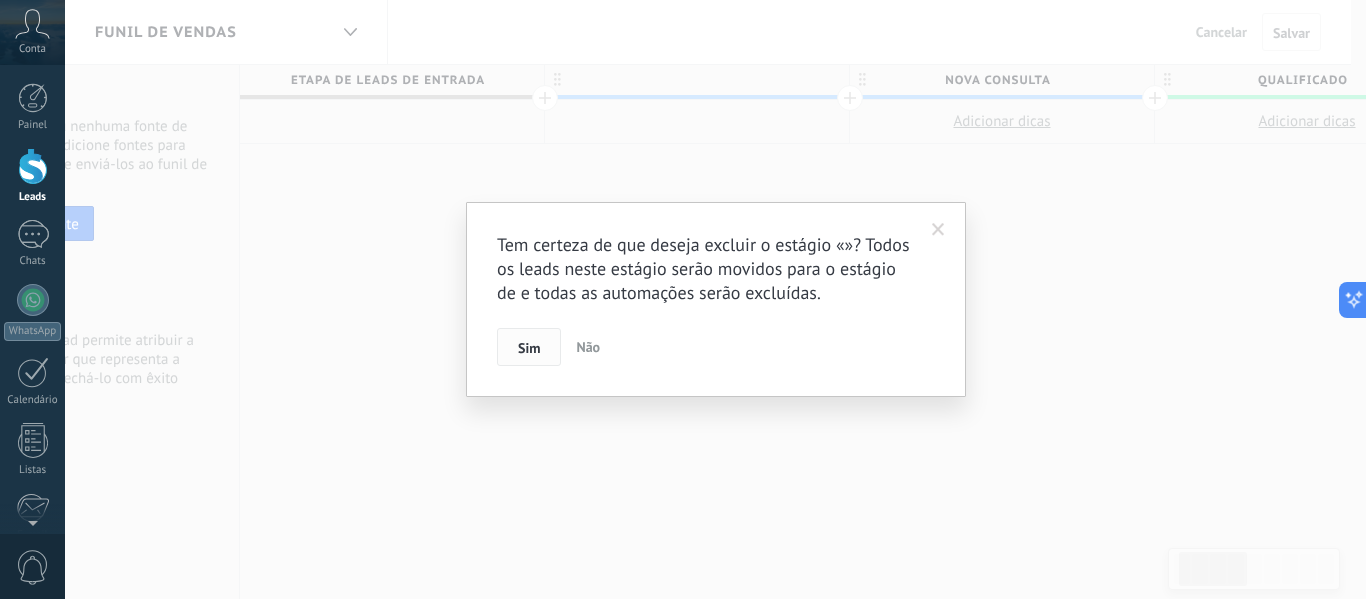 click on "Sim" at bounding box center [529, 348] 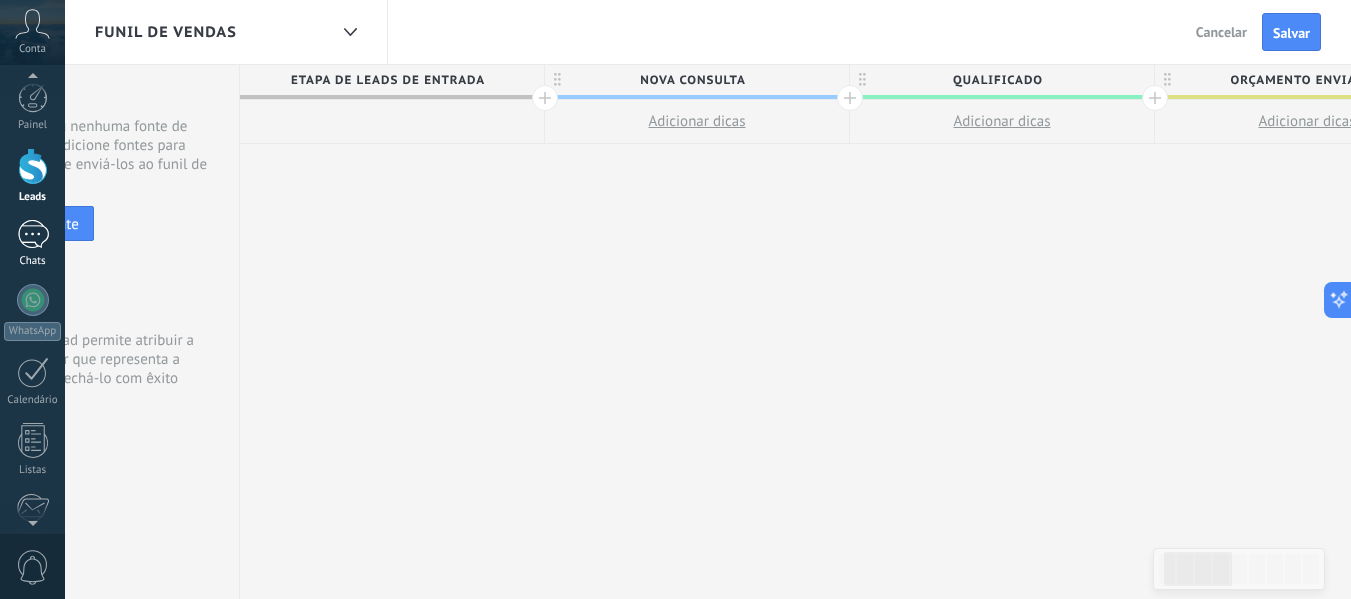 scroll, scrollTop: 1, scrollLeft: 0, axis: vertical 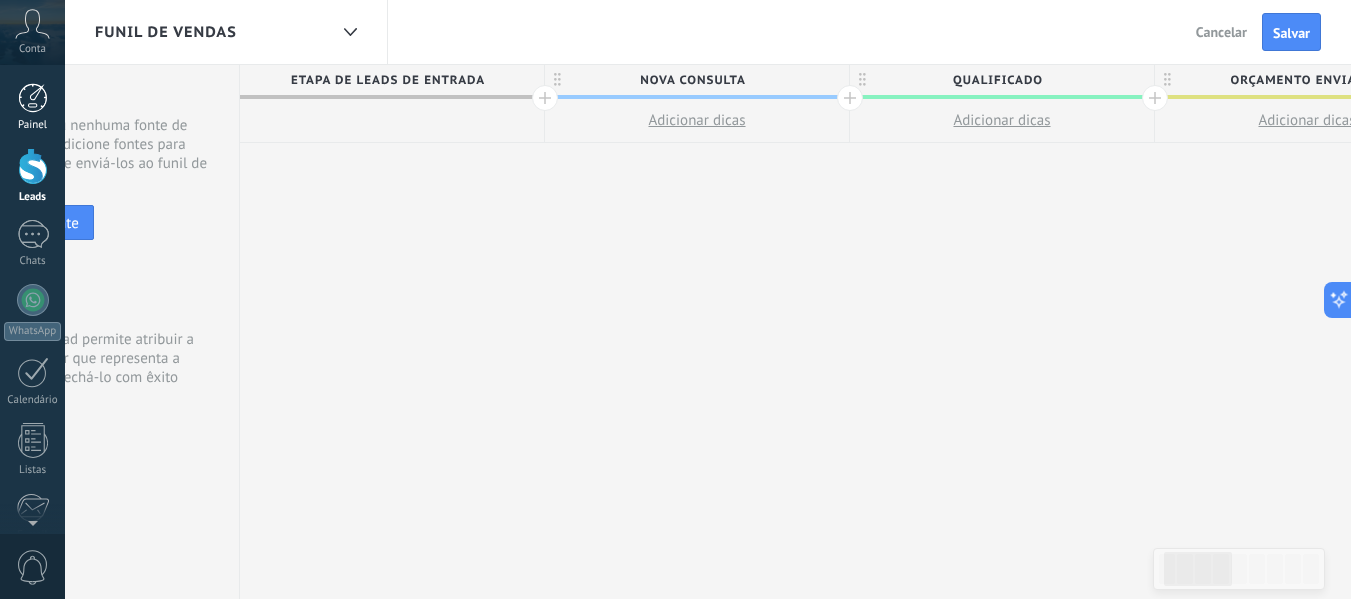 click at bounding box center [33, 98] 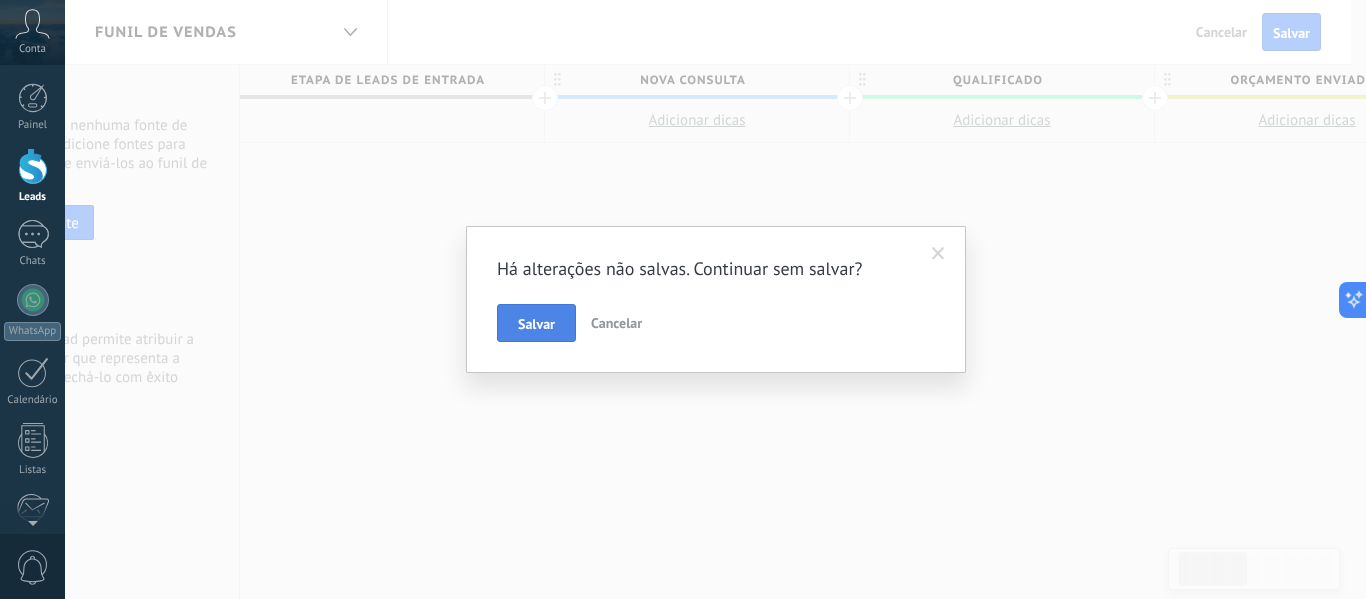 click on "Salvar" at bounding box center (536, 323) 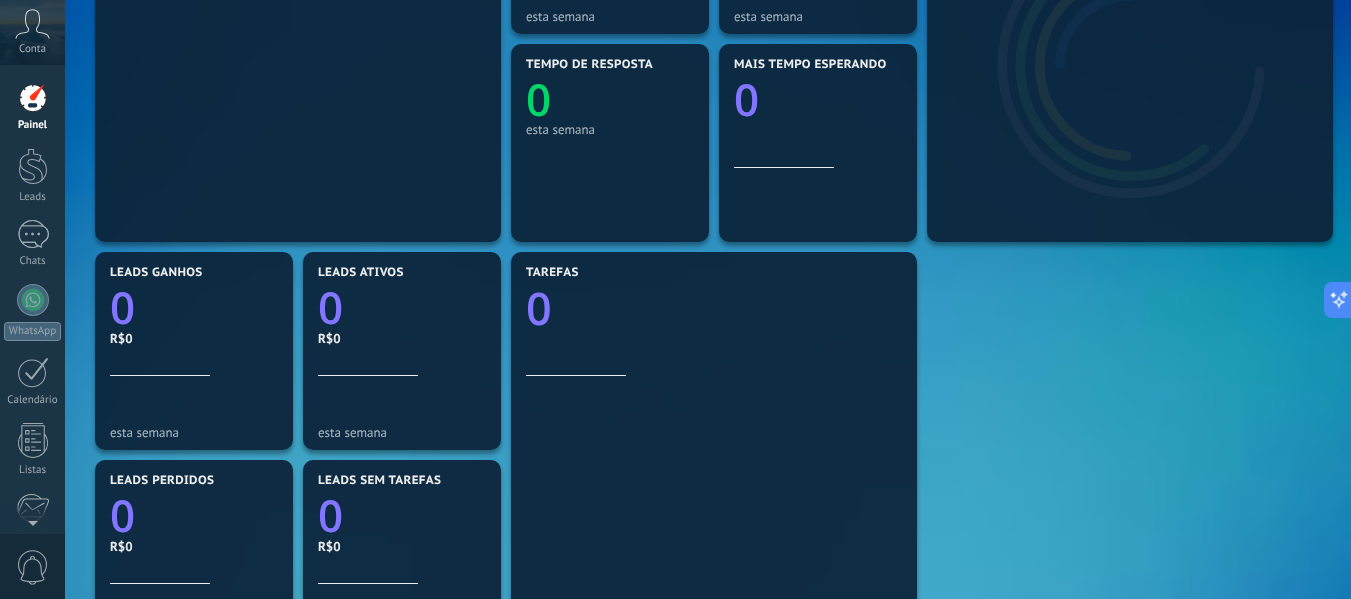 scroll, scrollTop: 100, scrollLeft: 0, axis: vertical 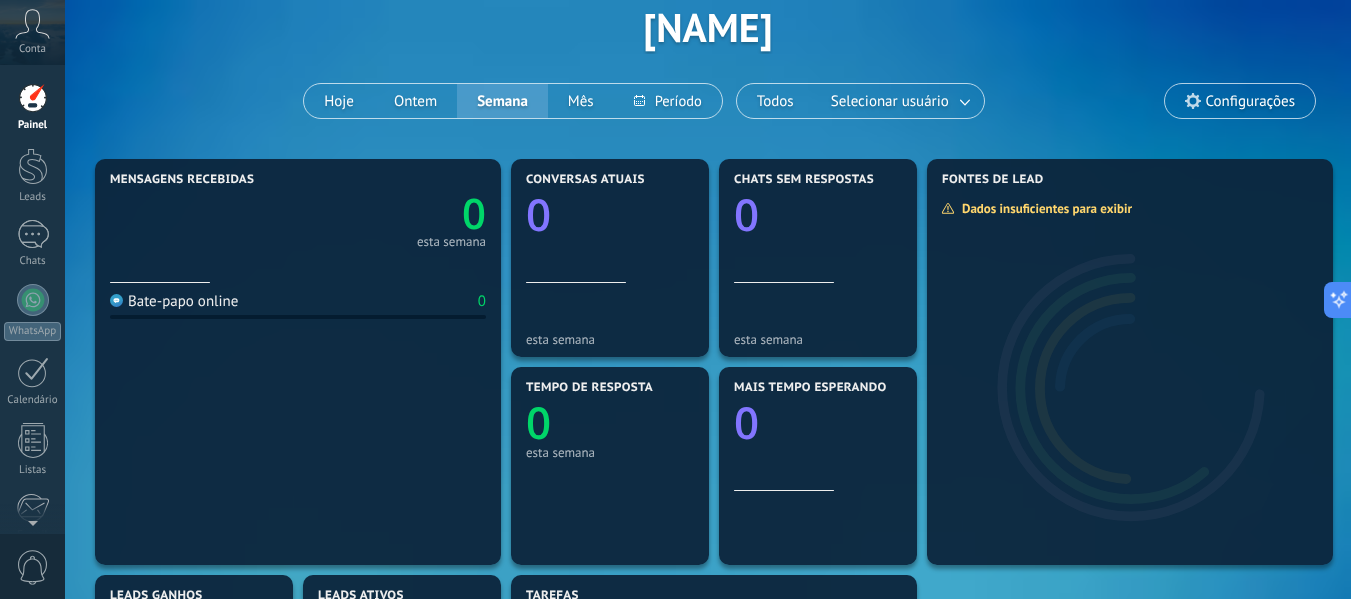 click on "Configurações" at bounding box center (1250, 101) 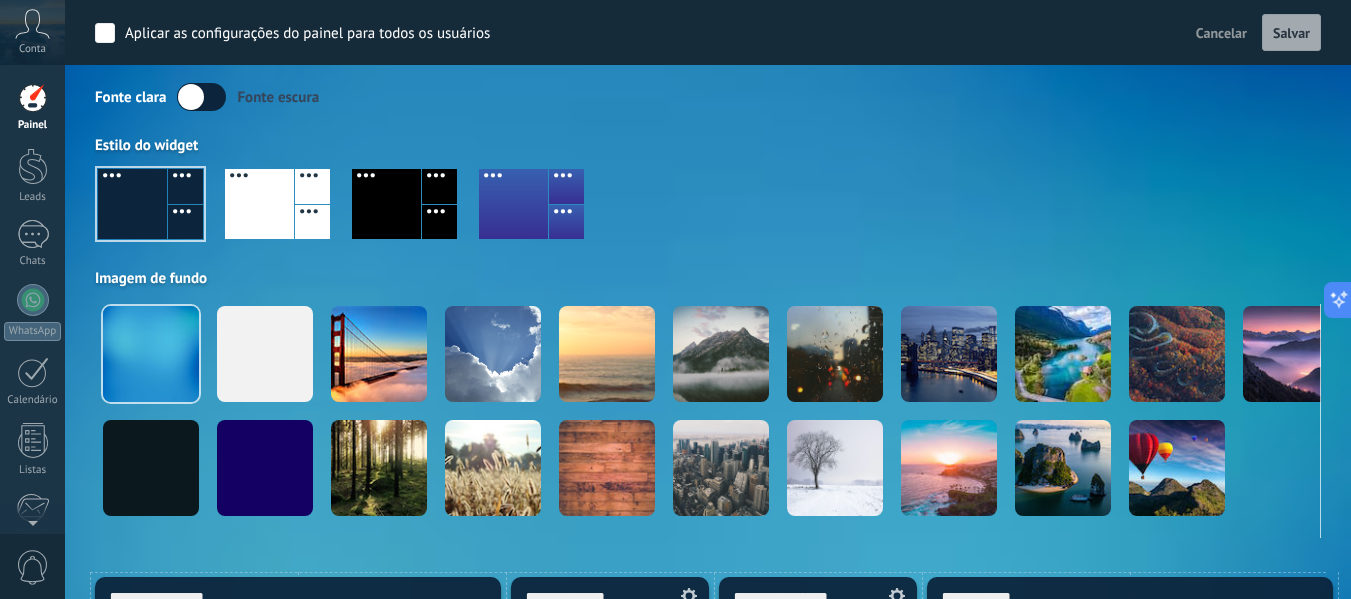click at bounding box center [201, 97] 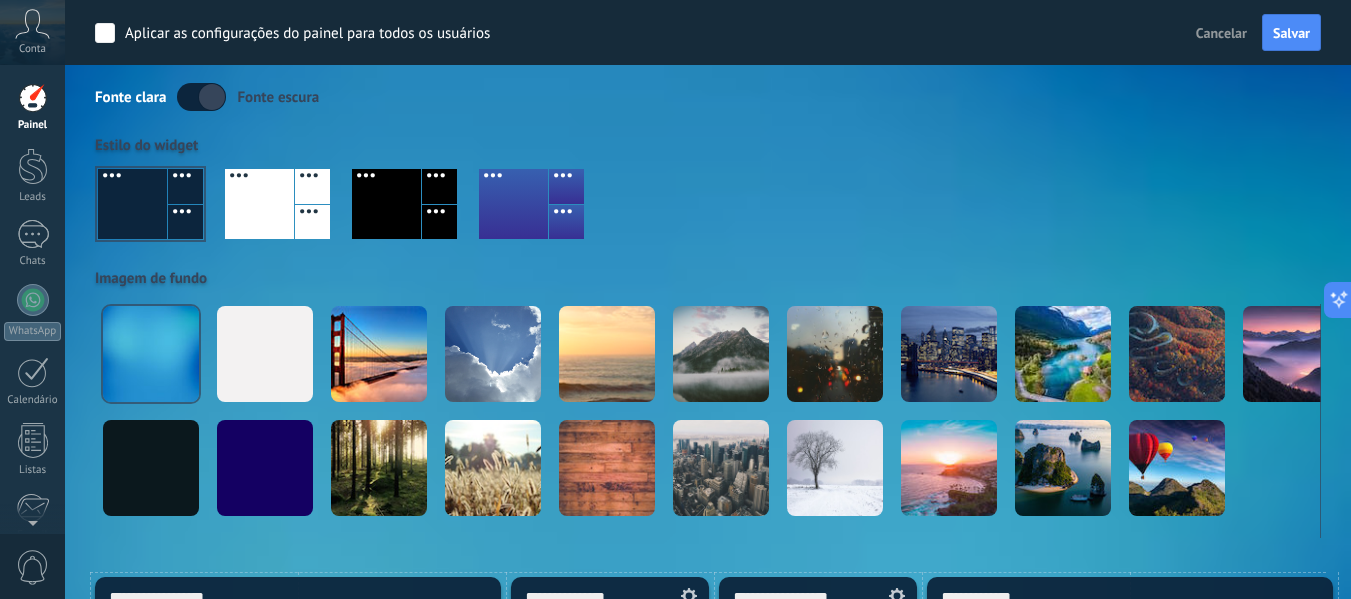 click at bounding box center [201, 97] 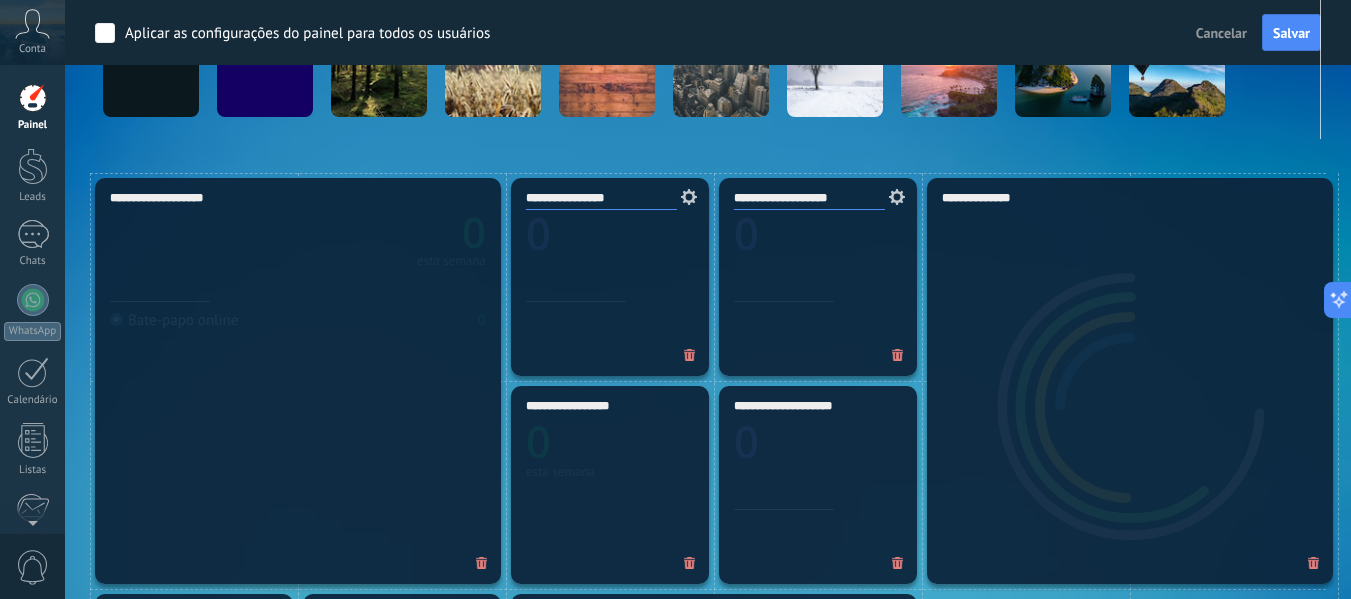 scroll, scrollTop: 490, scrollLeft: 0, axis: vertical 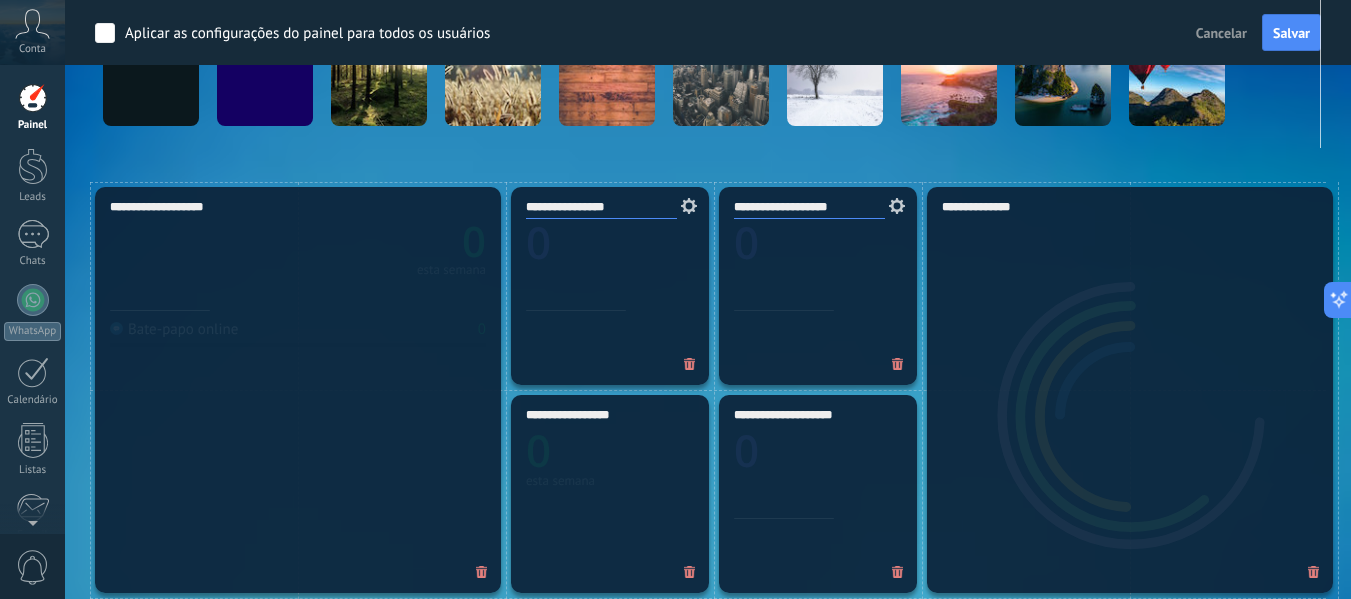 click on "**********" at bounding box center [298, 390] 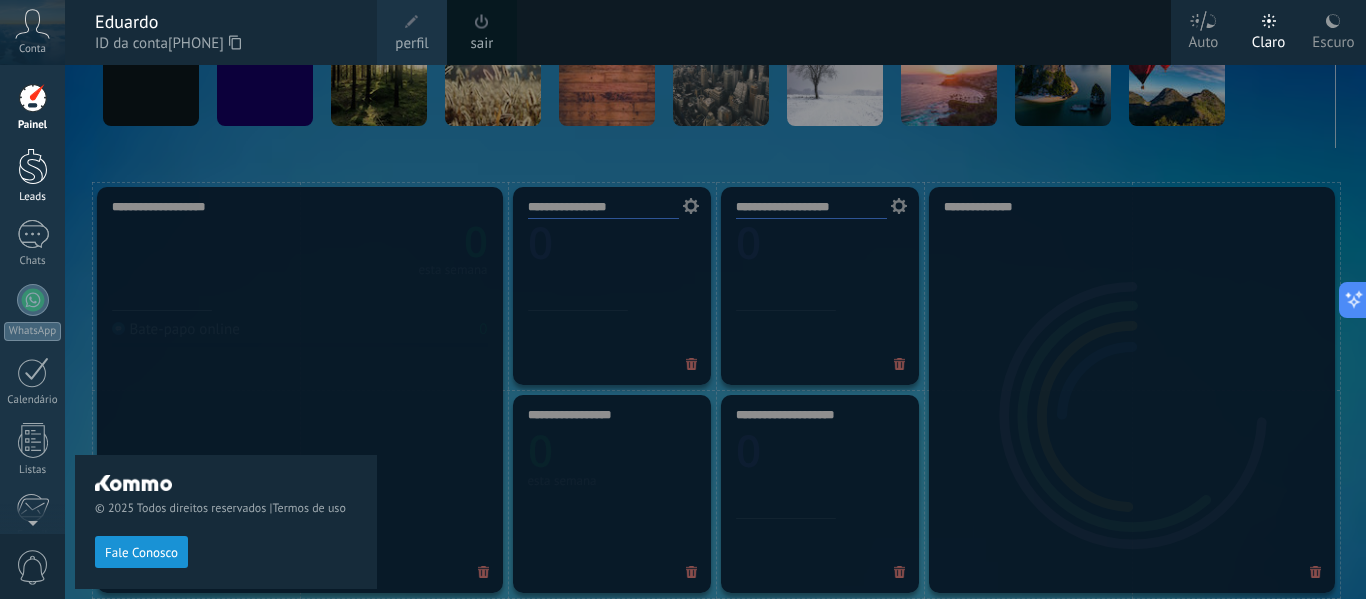 click on "Leads" at bounding box center (32, 176) 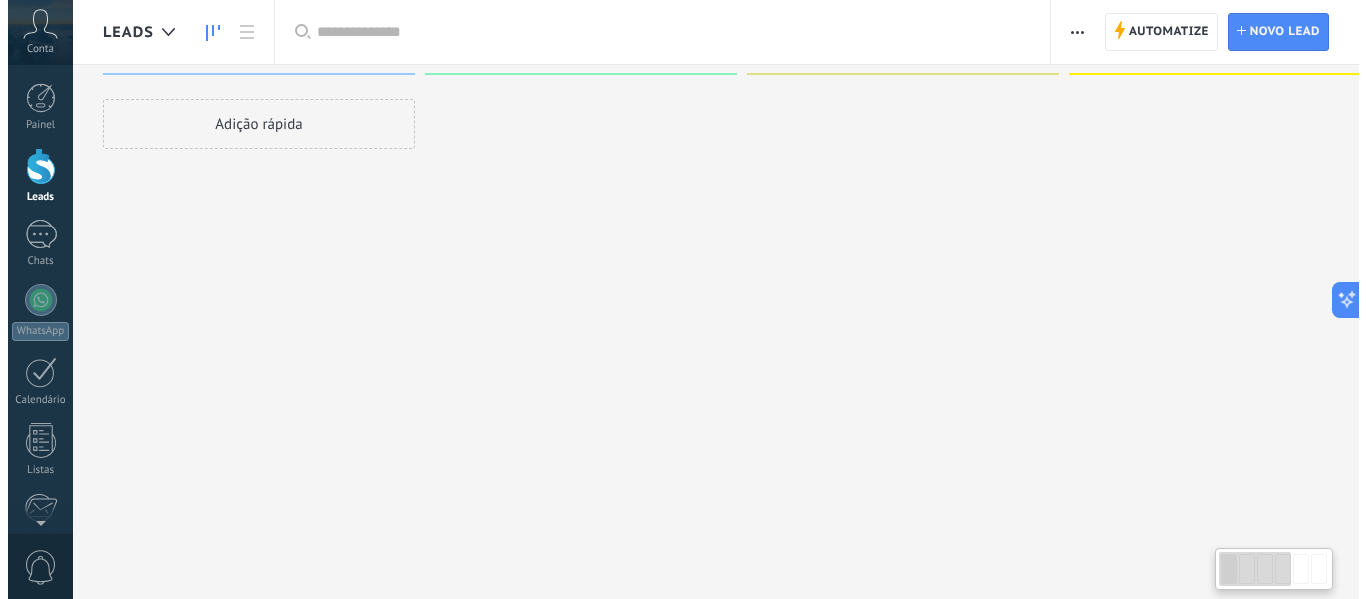 scroll, scrollTop: 0, scrollLeft: 0, axis: both 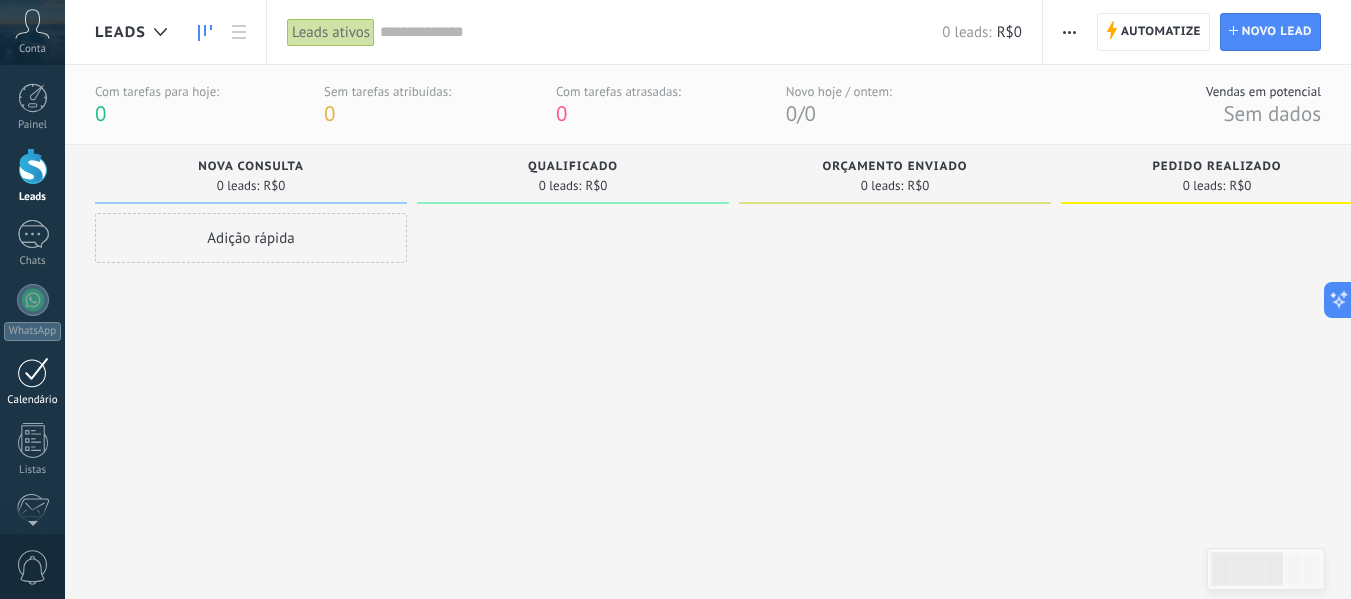 click at bounding box center (33, 372) 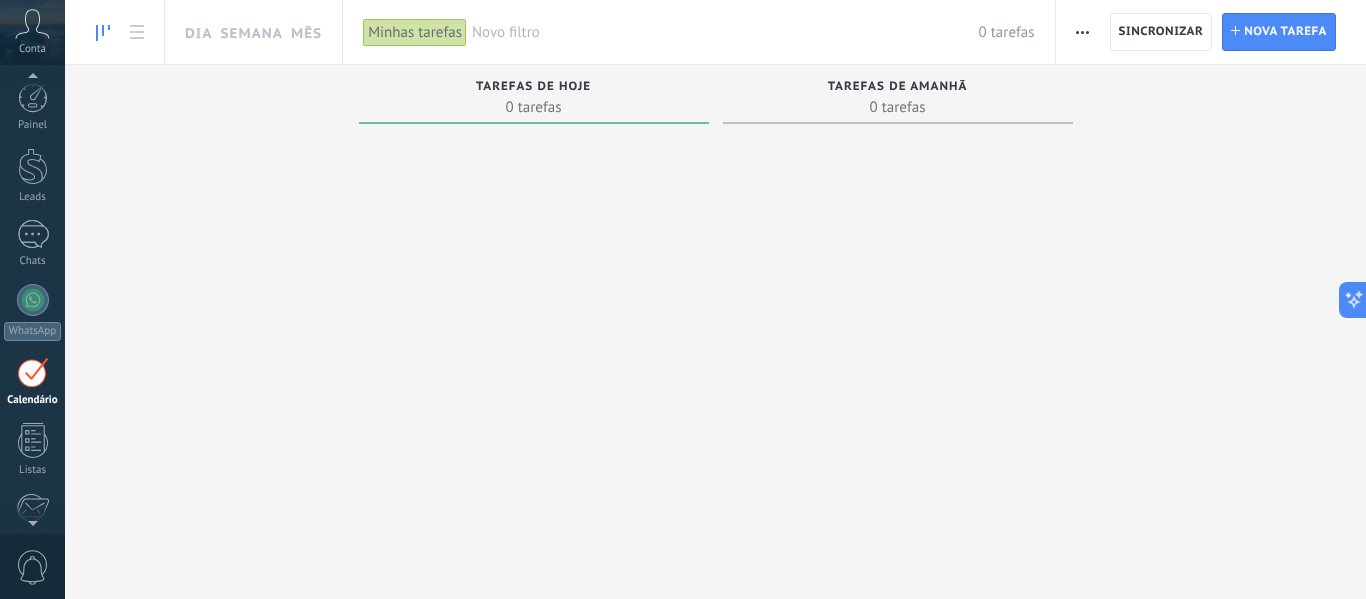 scroll, scrollTop: 58, scrollLeft: 0, axis: vertical 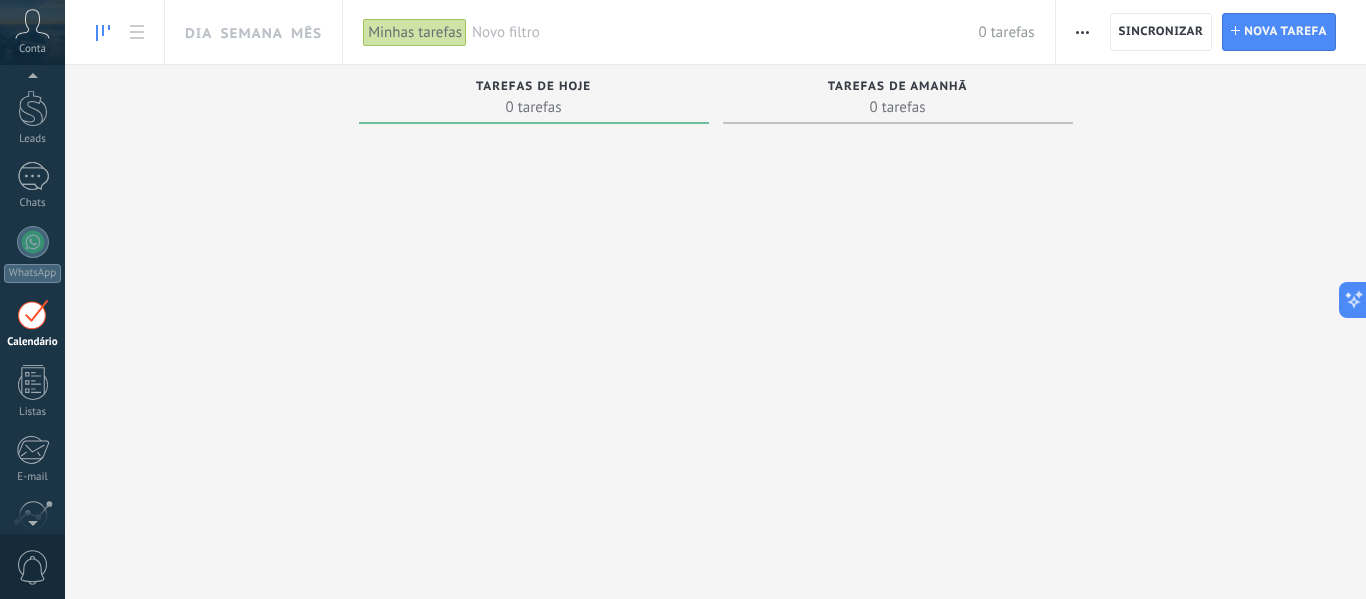 click on "0 tarefas" at bounding box center (898, 107) 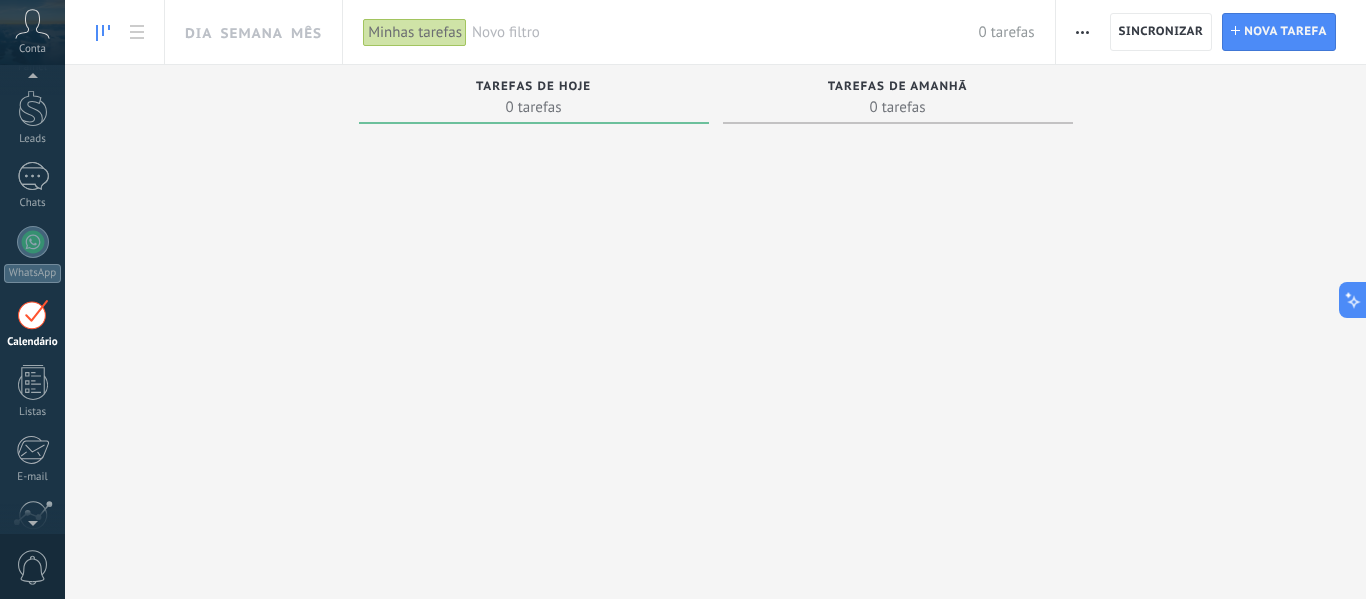 click on "Tarefas de hoje 0 tarefas" at bounding box center [534, 98] 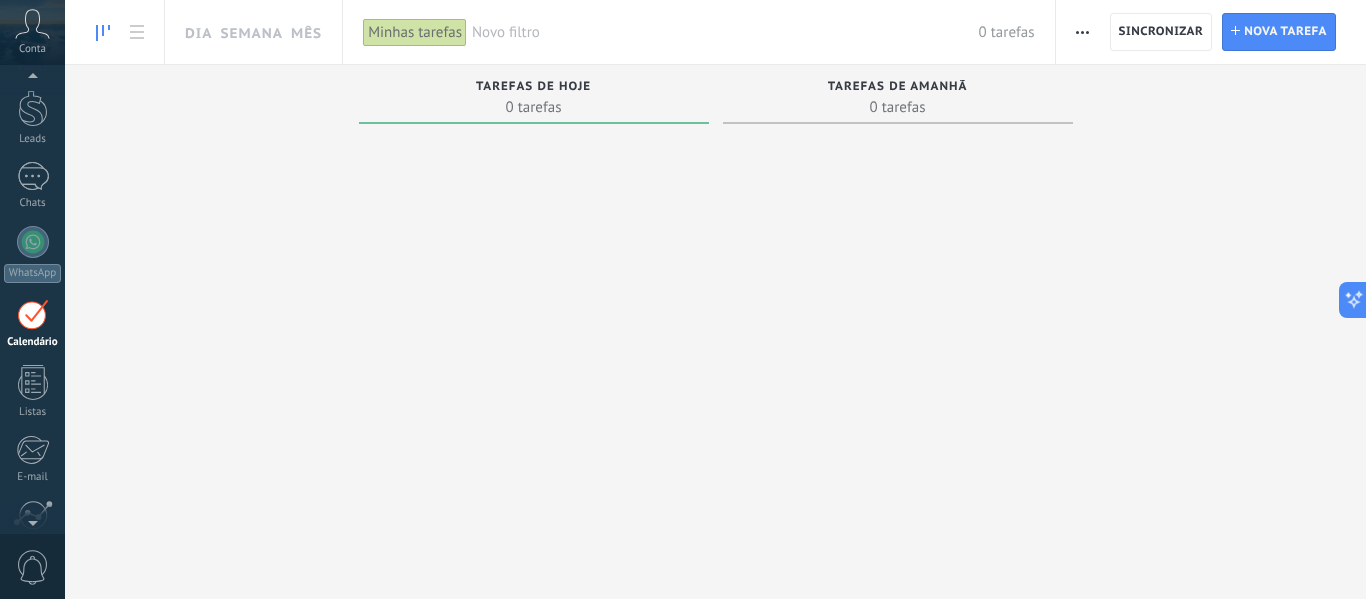 click at bounding box center [534, 340] 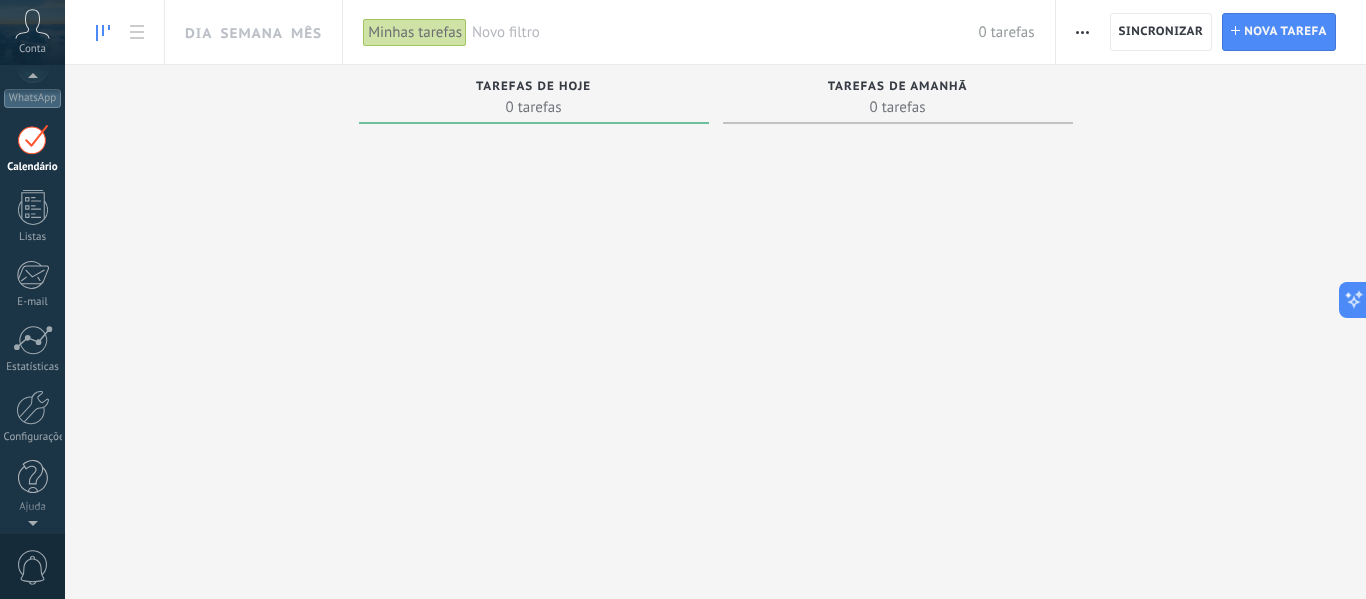 scroll, scrollTop: 58, scrollLeft: 0, axis: vertical 